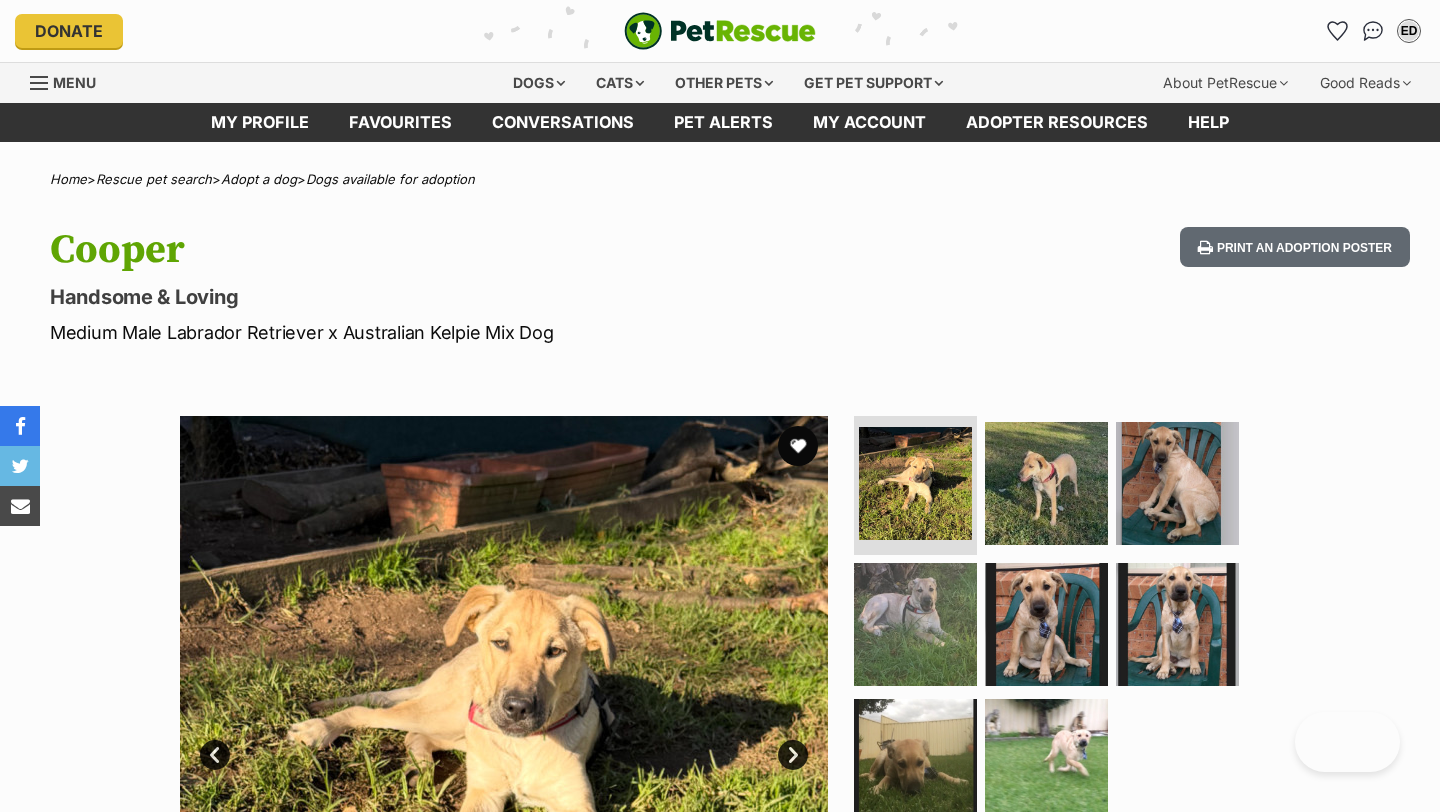 scroll, scrollTop: 0, scrollLeft: 0, axis: both 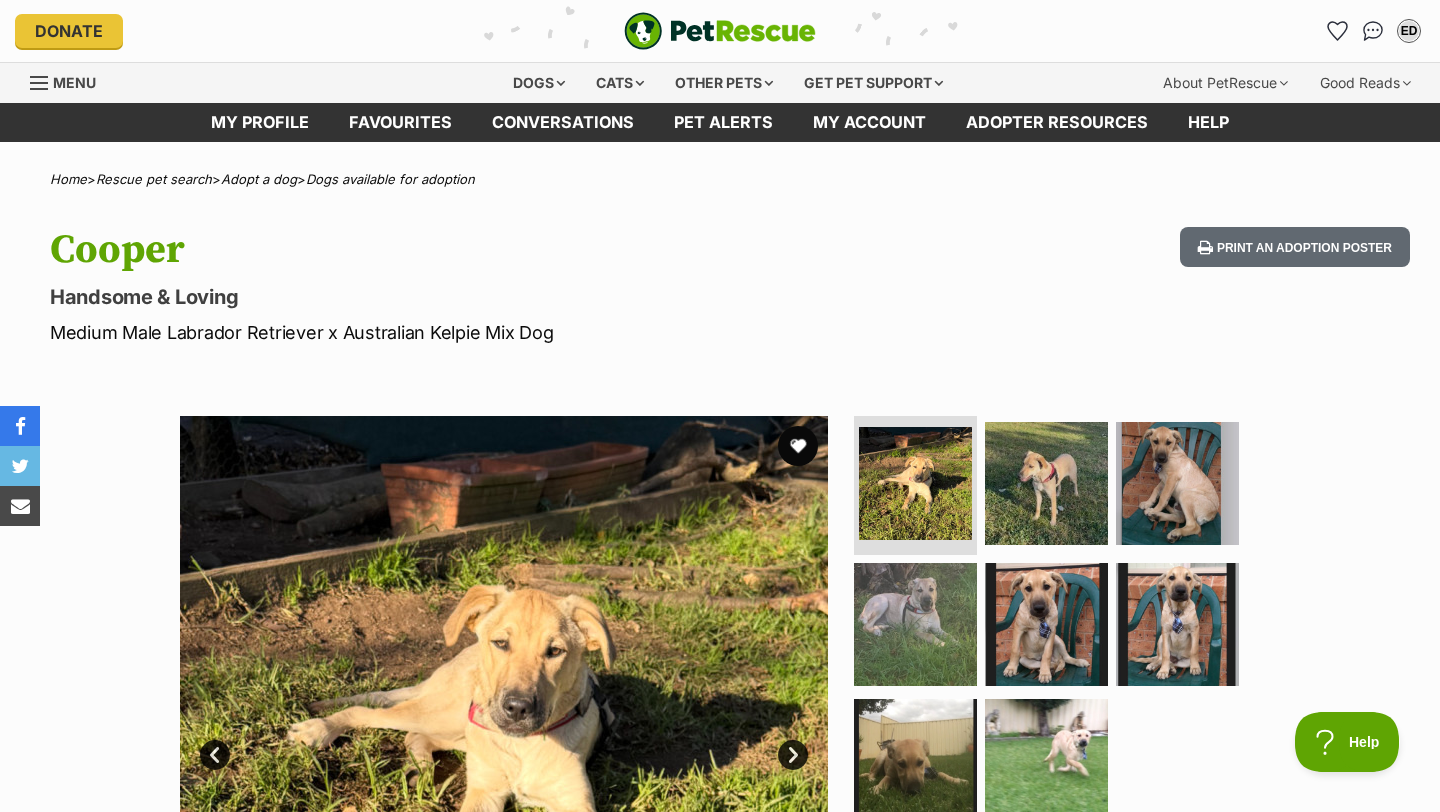 click on "Dogs
Find a dog on PetRescue
View all dogs
Browse all of the doggos looking for a home
Senior dogs
Fill their golden years with love and happiness
Bonded pets
Dogs that need to be adopted together
Dogs looking for foster care
Dogs looking for a temporary home
Dog adoption assistance
How to set up an adopter profile
A guide to setting up your account
Pet adoption tips
Tips to boost your pet search
Creating and managing pet alerts
Get notified about a pawfect match!
Do you speak dog?
Understanding your furry friend
Search by location
VIC
TAS
NT
WA
SA
QLD
NSW
ACT
PetRescue TV
All the joy & happiness you’ll need today. Visit PetRescue TV!
Start watching now!
Cats
Find a cat on PetRescue
View all cats
Browse all of the cats looking for a home" at bounding box center (728, 83) 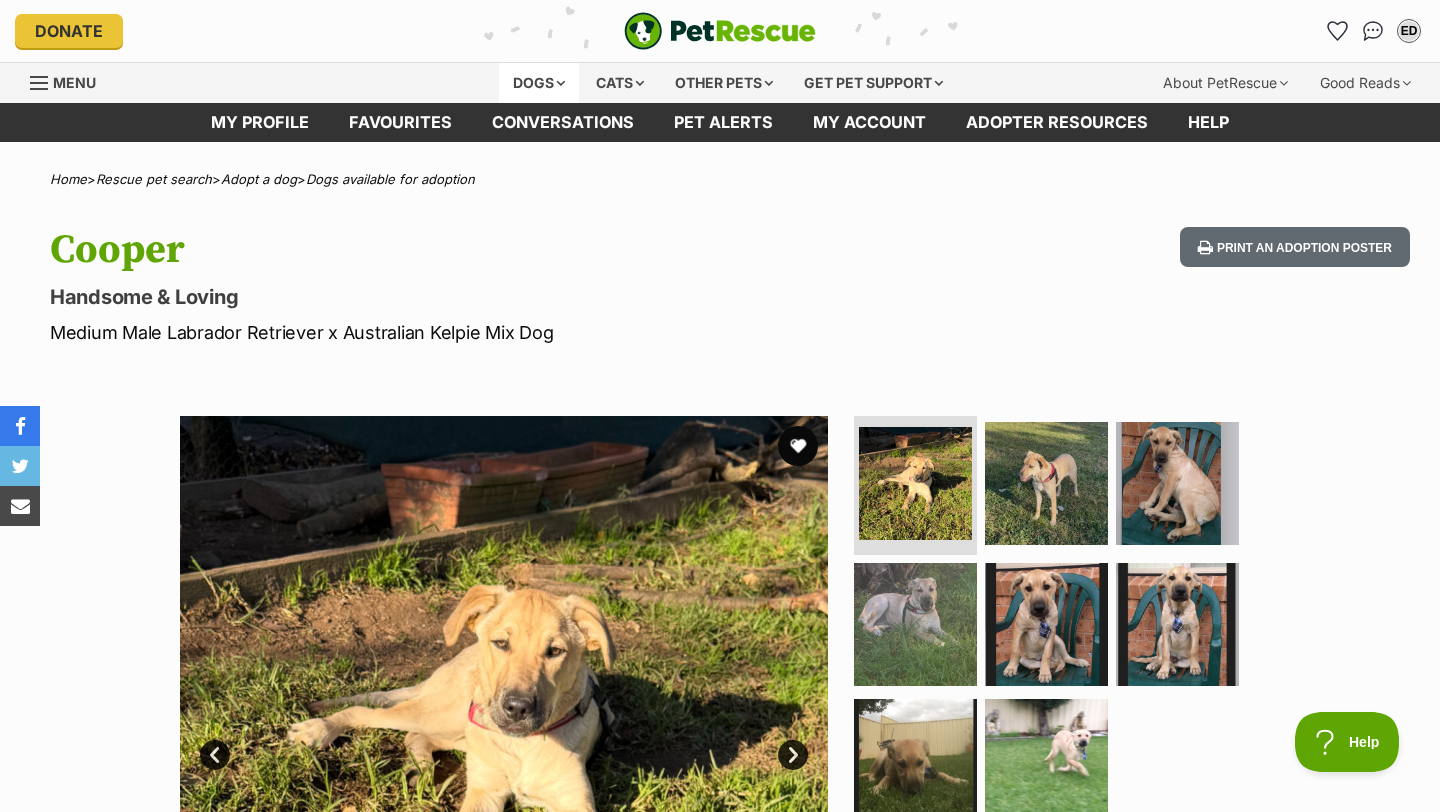 scroll, scrollTop: 0, scrollLeft: 0, axis: both 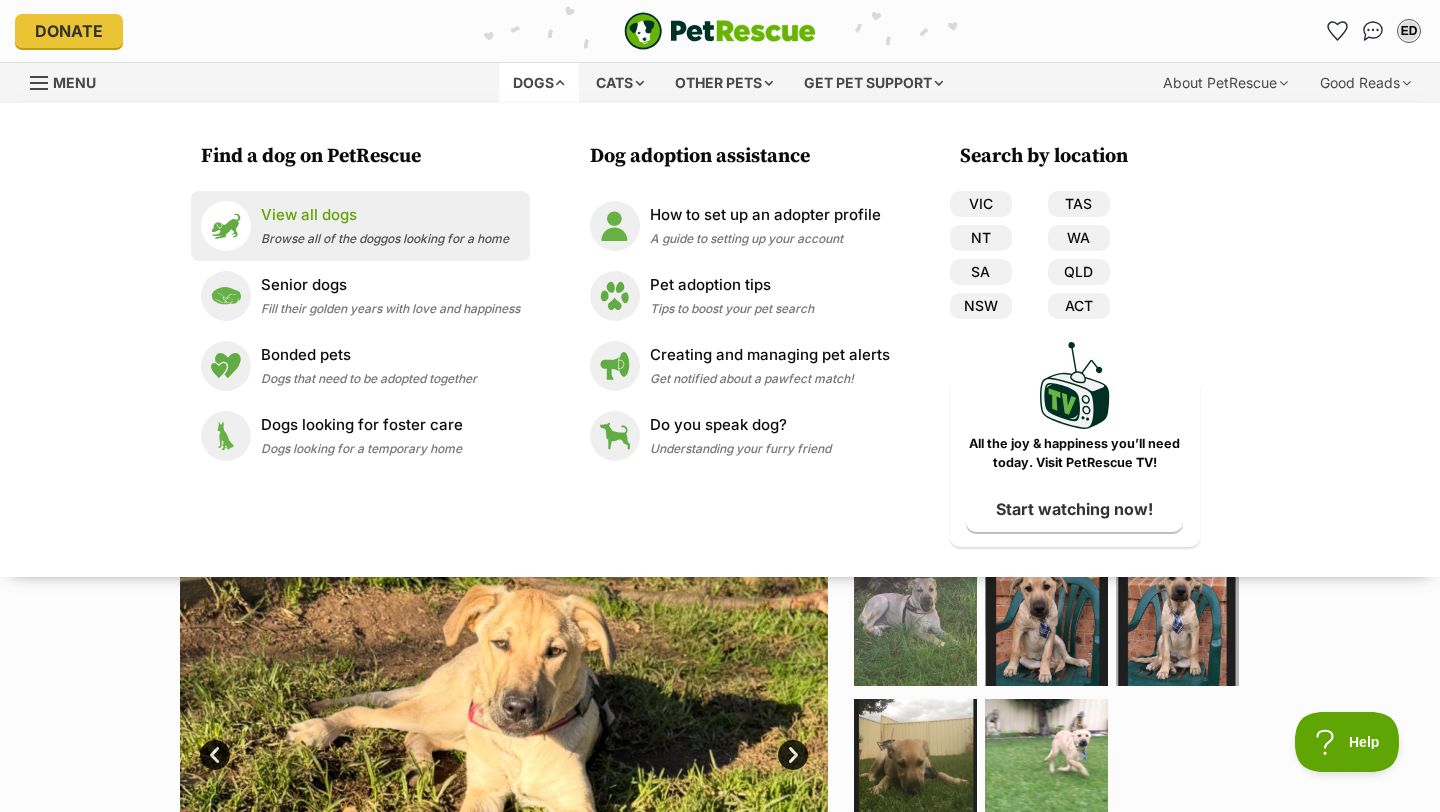 click at bounding box center (226, 226) 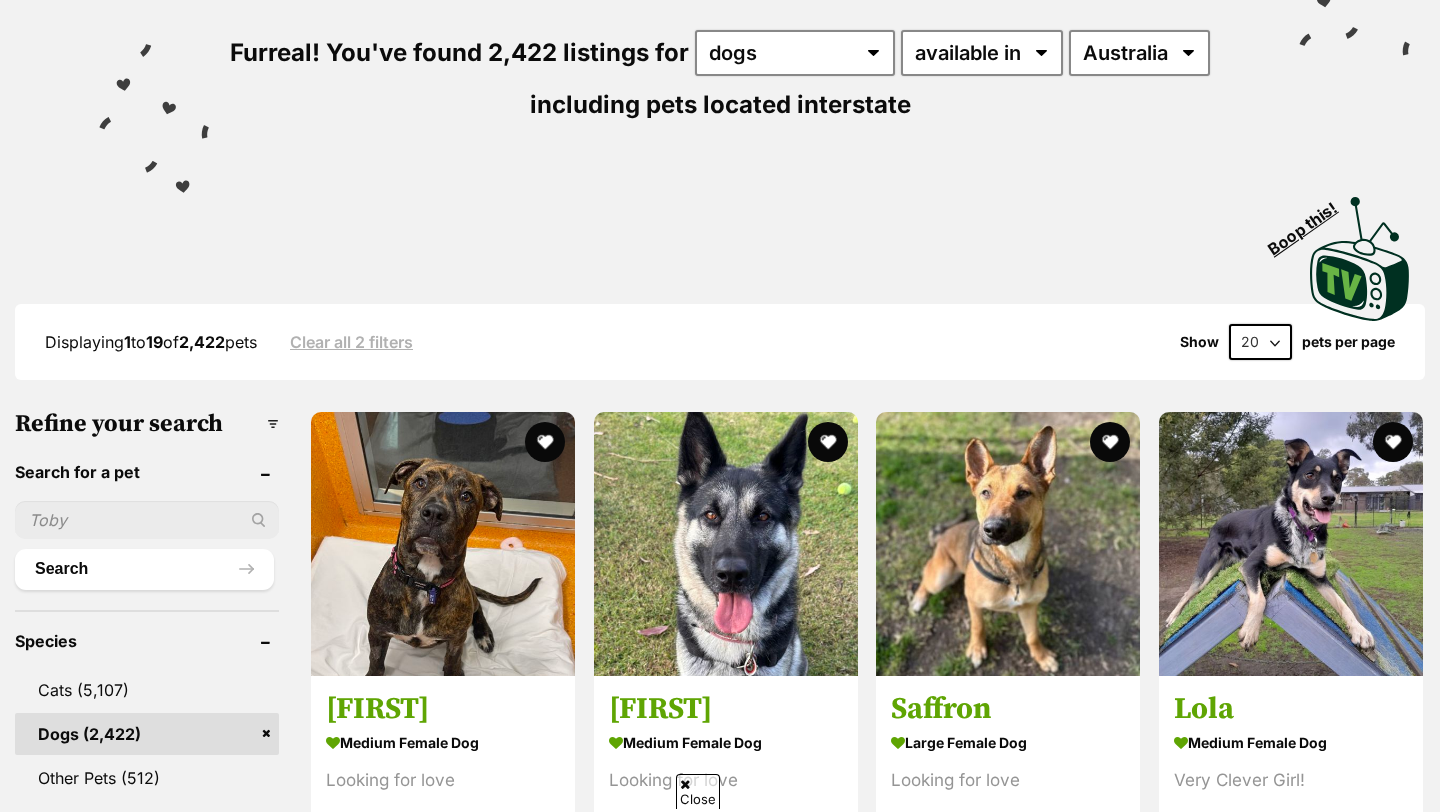 scroll, scrollTop: 0, scrollLeft: 0, axis: both 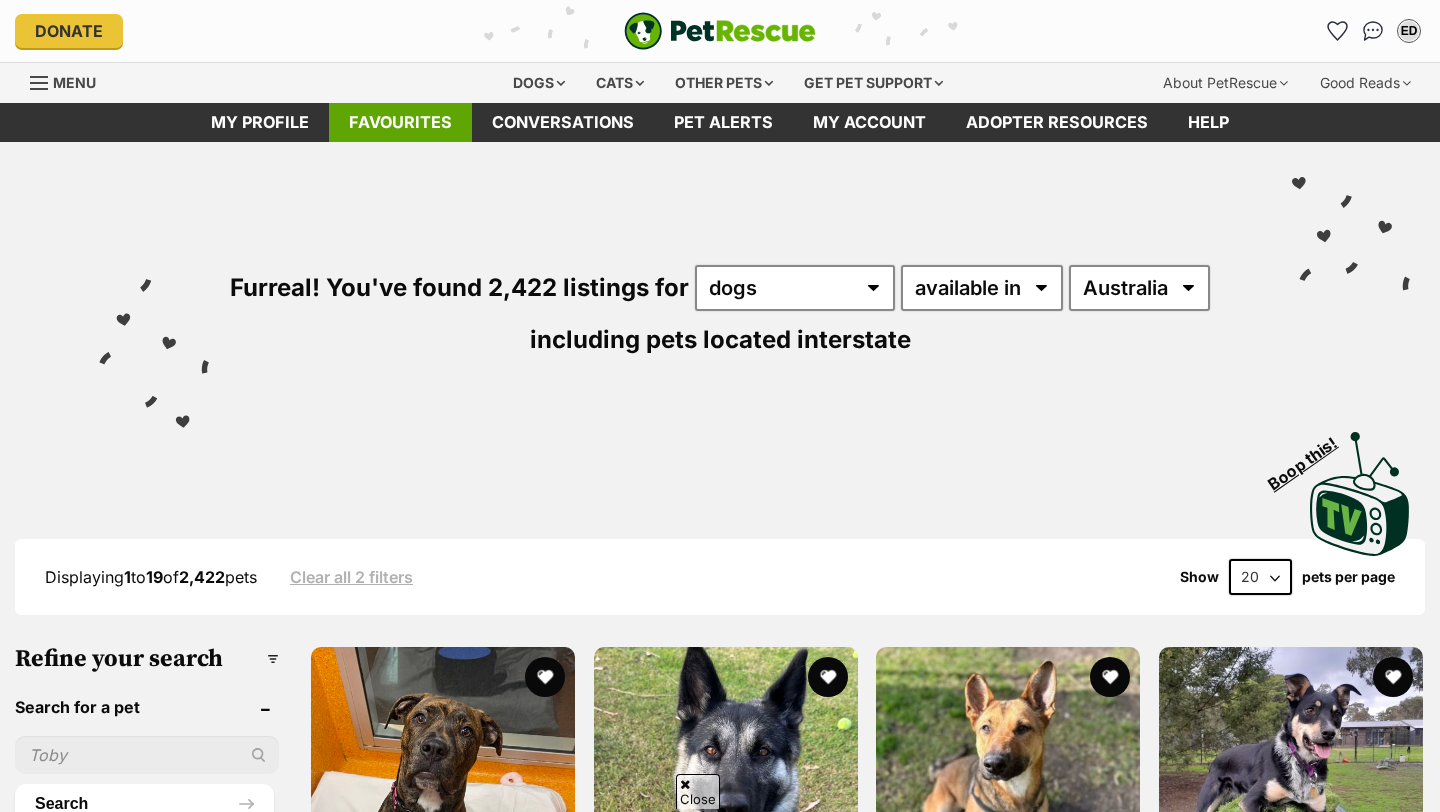 click on "Favourites" at bounding box center (400, 122) 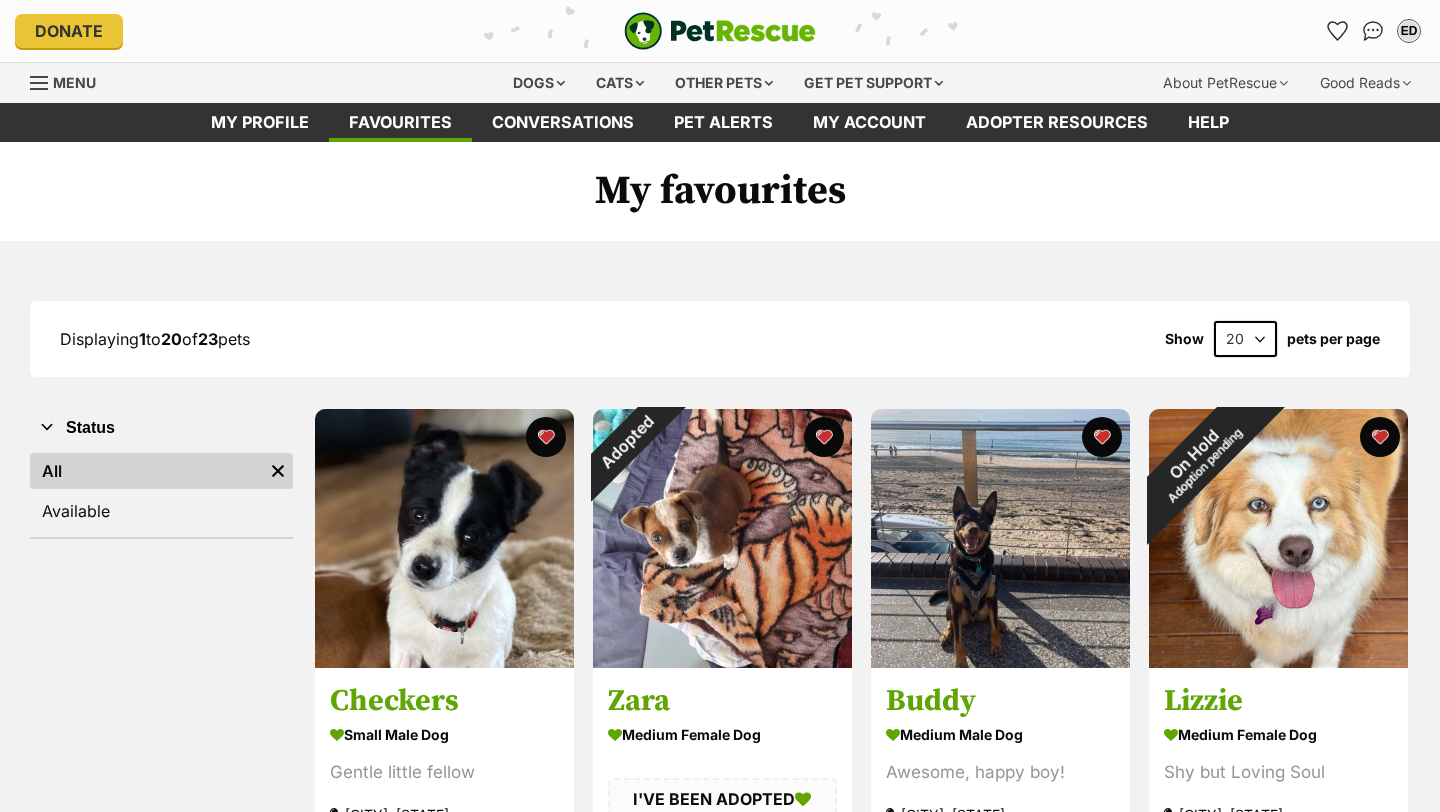scroll, scrollTop: 0, scrollLeft: 0, axis: both 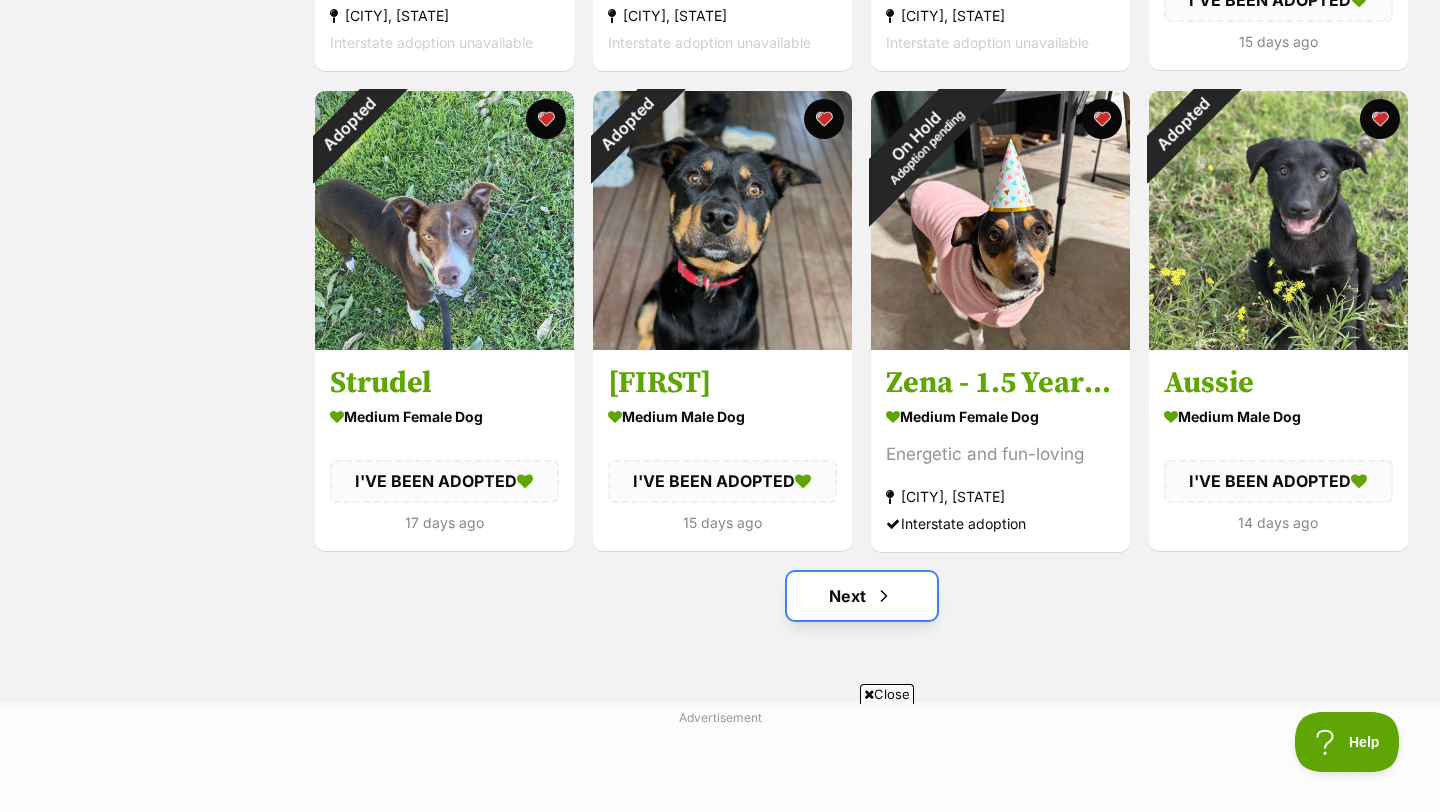 click at bounding box center (884, 596) 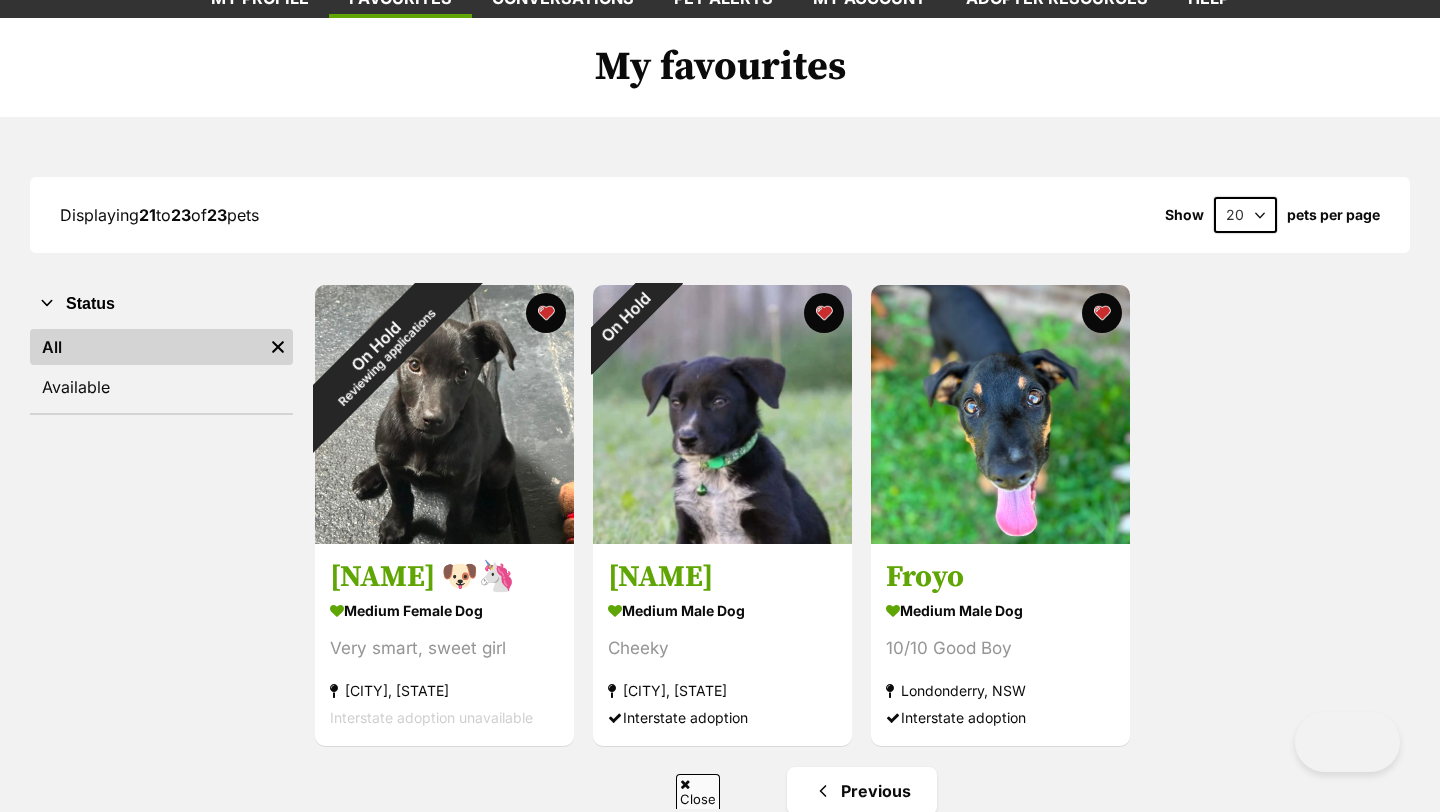 scroll, scrollTop: 124, scrollLeft: 0, axis: vertical 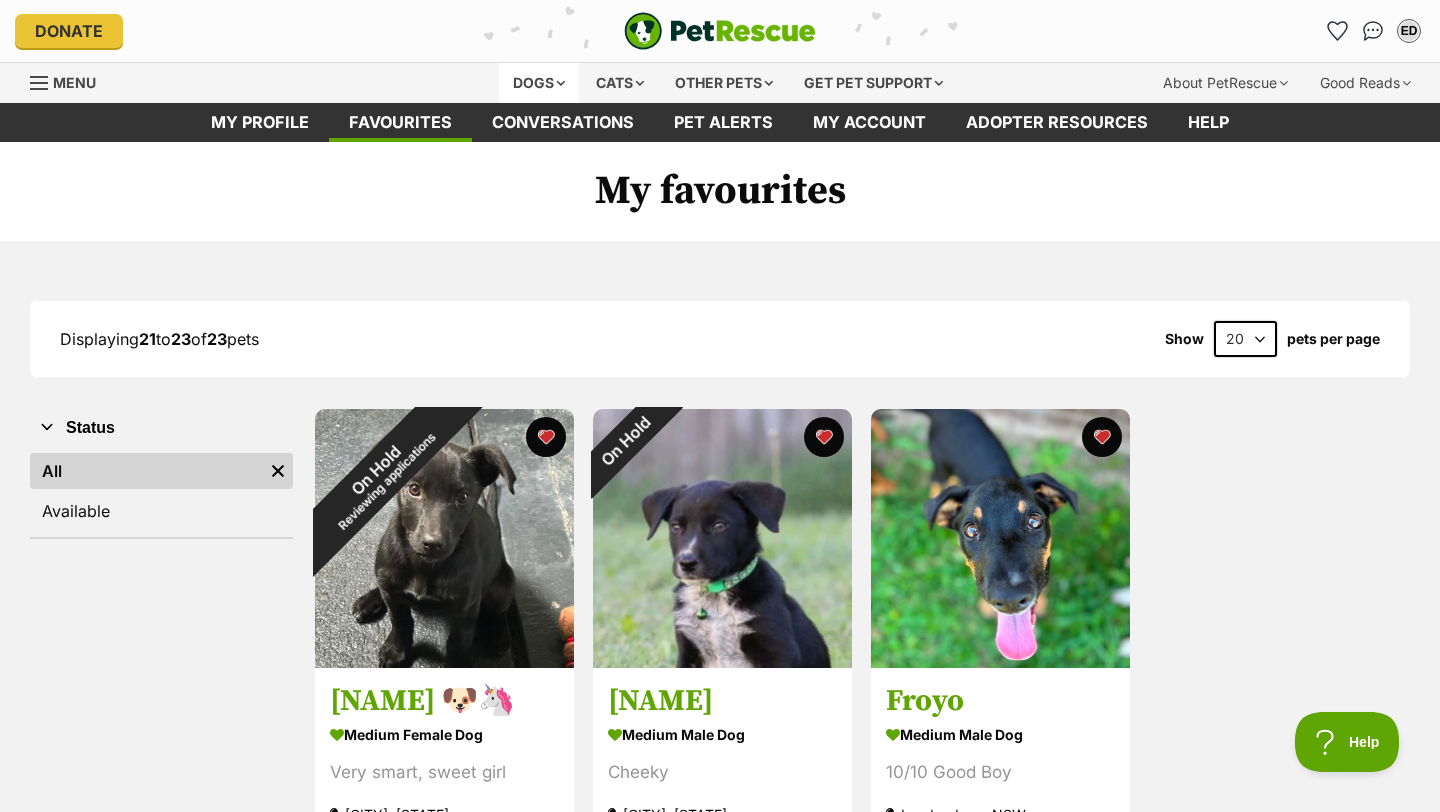 click on "Dogs" at bounding box center (539, 83) 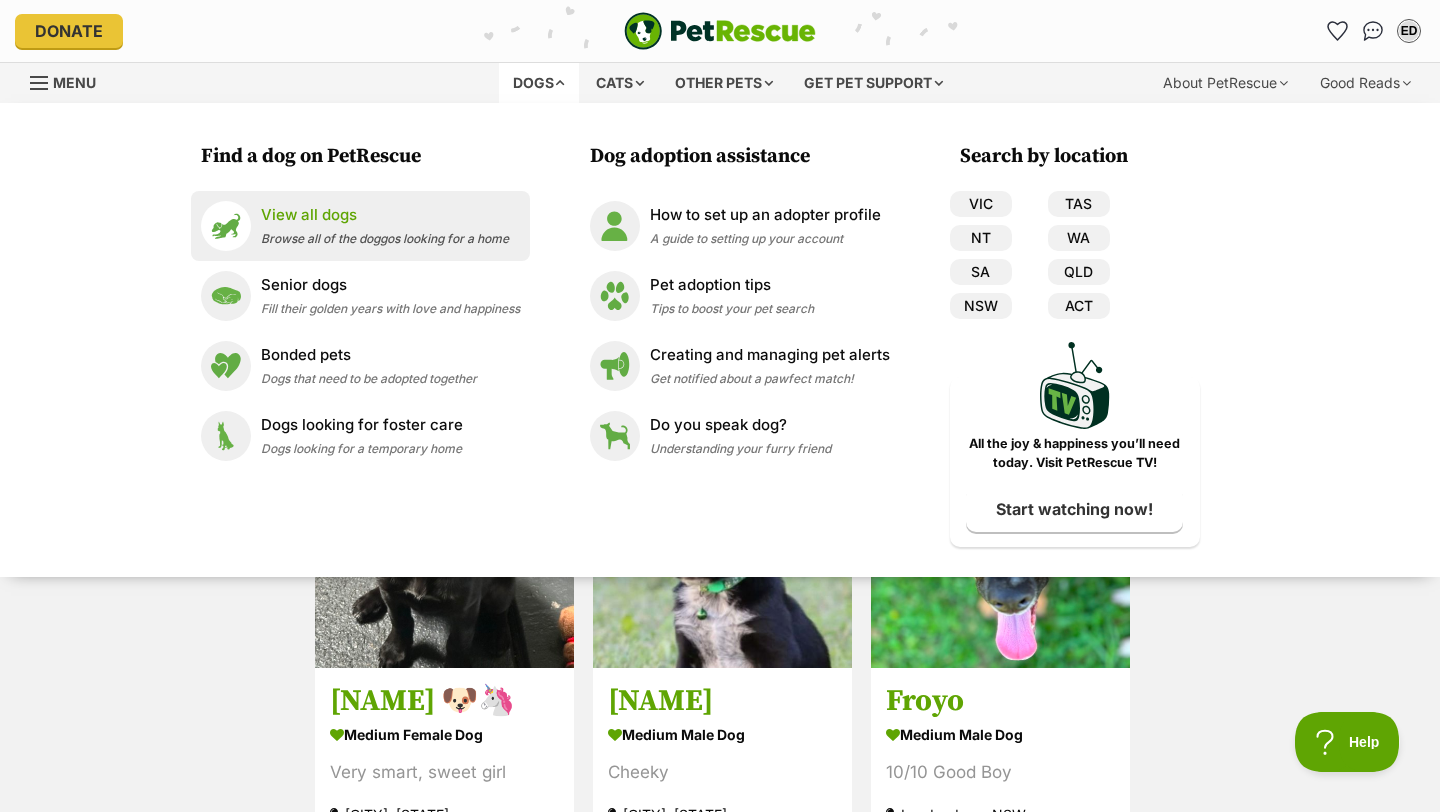 click on "View all dogs" at bounding box center (385, 215) 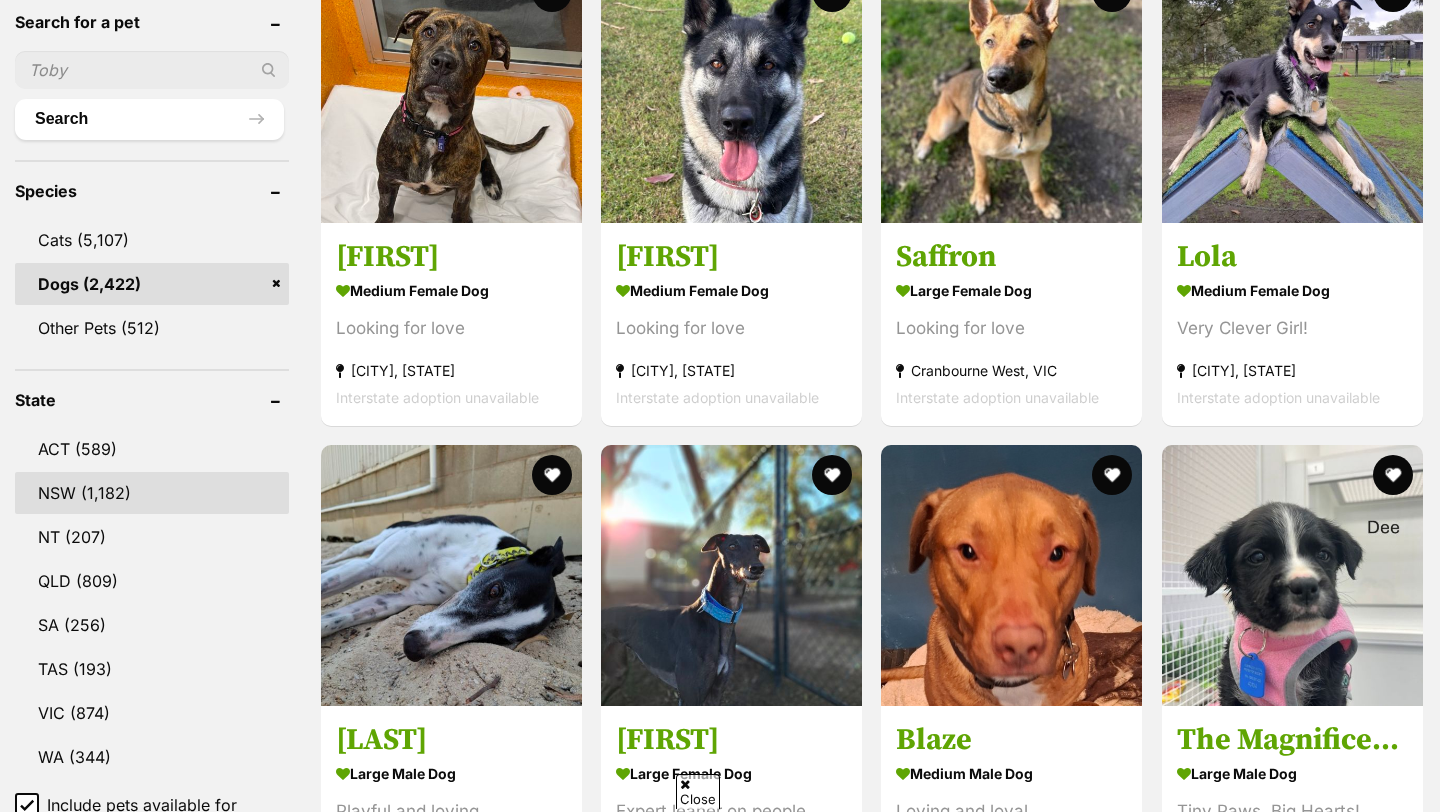 scroll, scrollTop: 789, scrollLeft: 0, axis: vertical 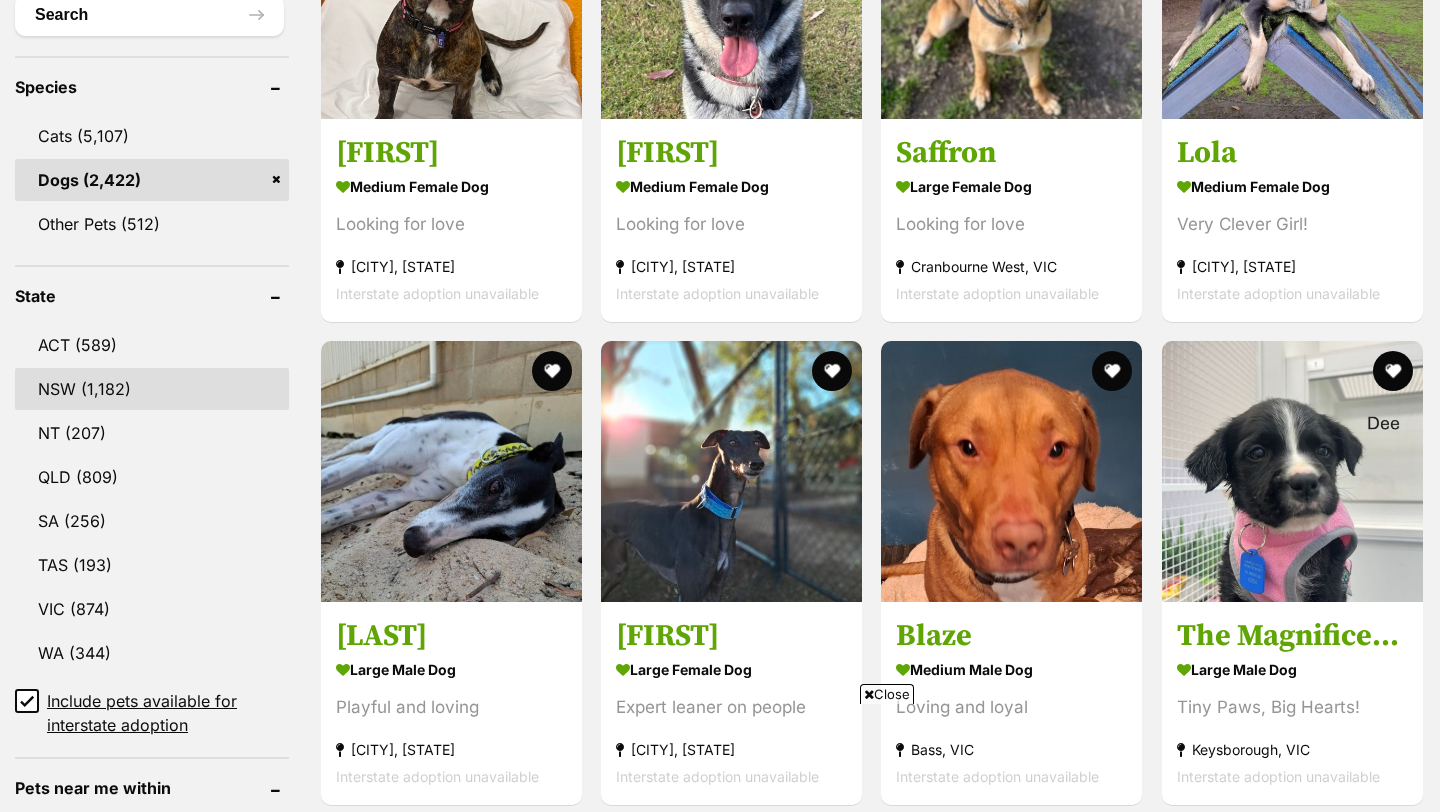 click on "NSW (1,182)" at bounding box center [152, 389] 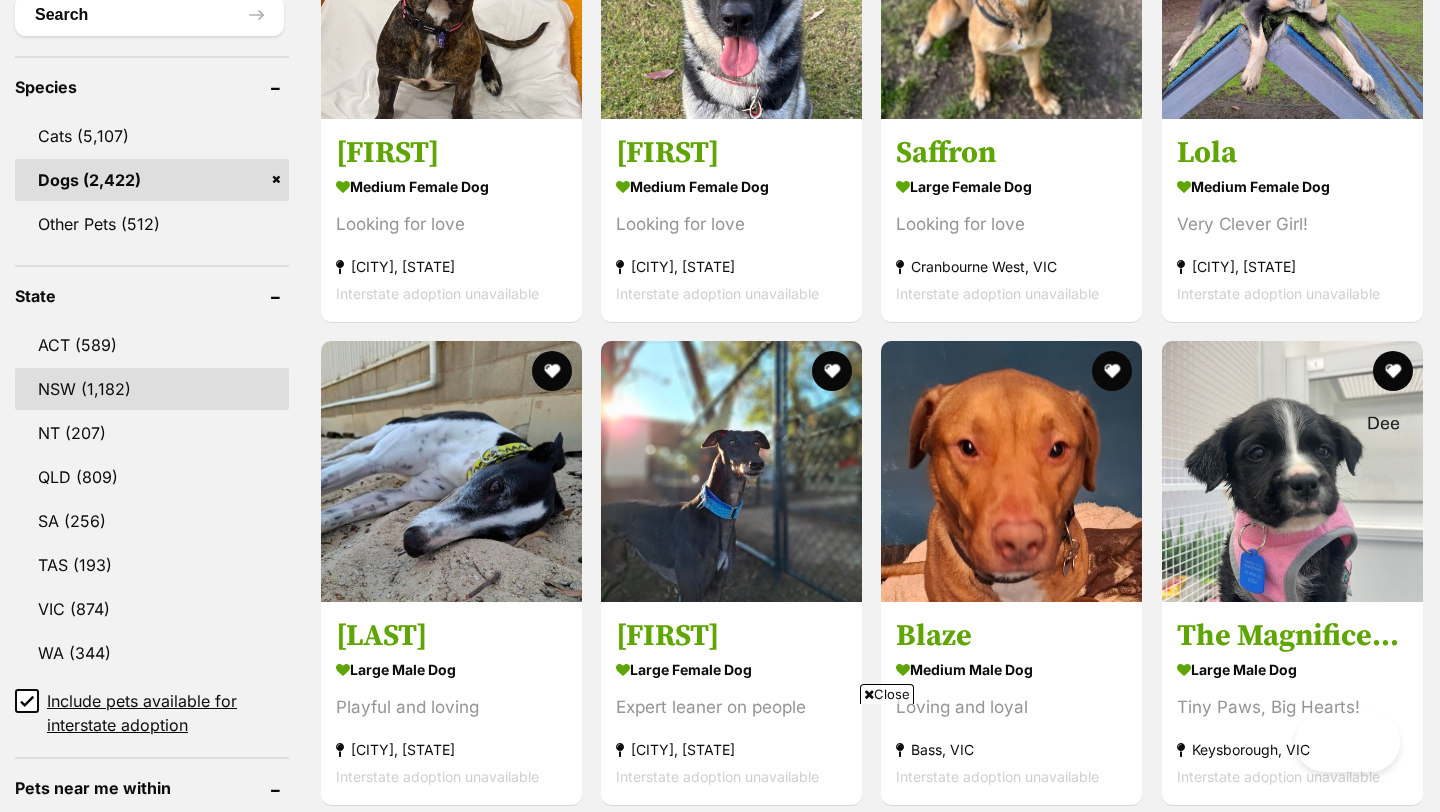 scroll, scrollTop: 0, scrollLeft: 0, axis: both 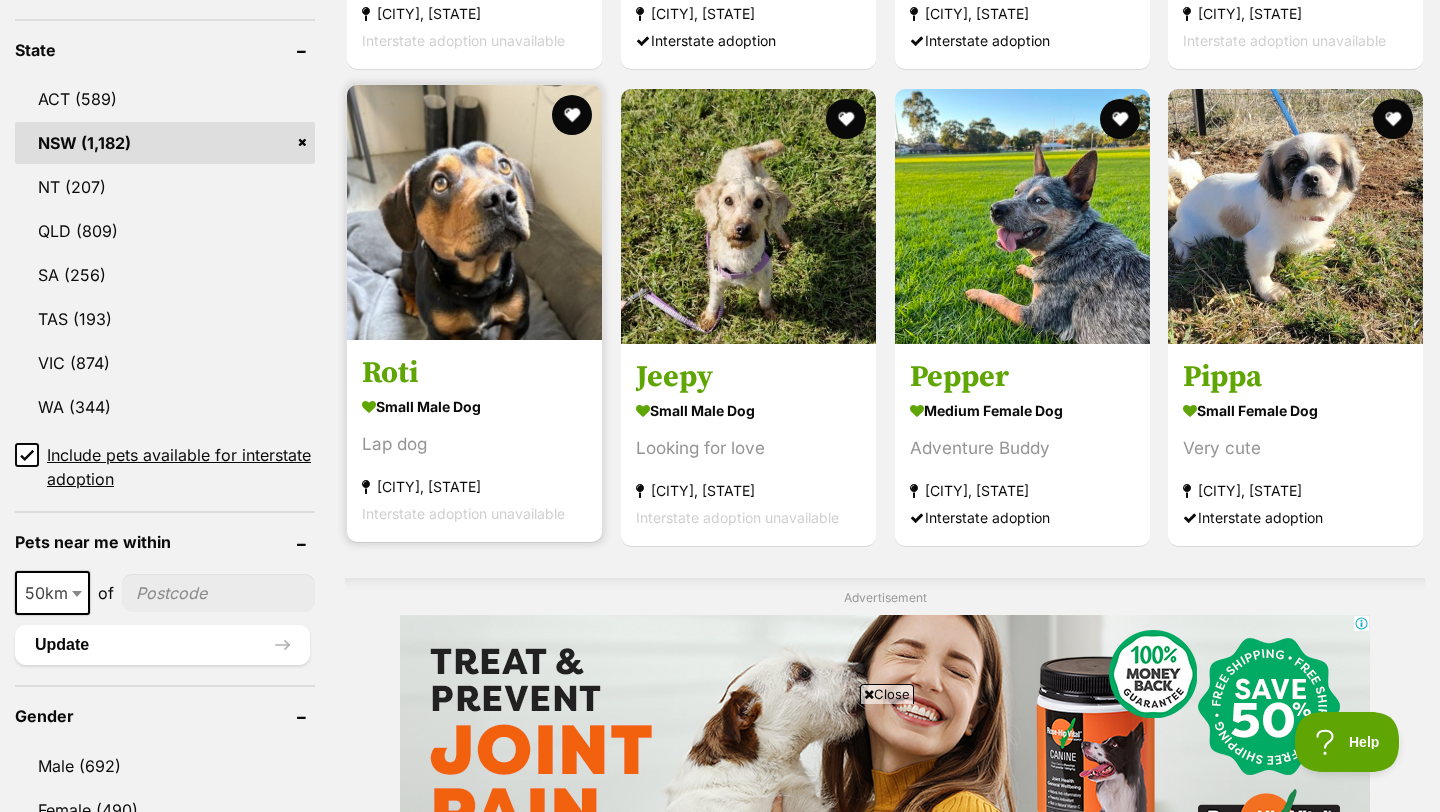 click at bounding box center [474, 212] 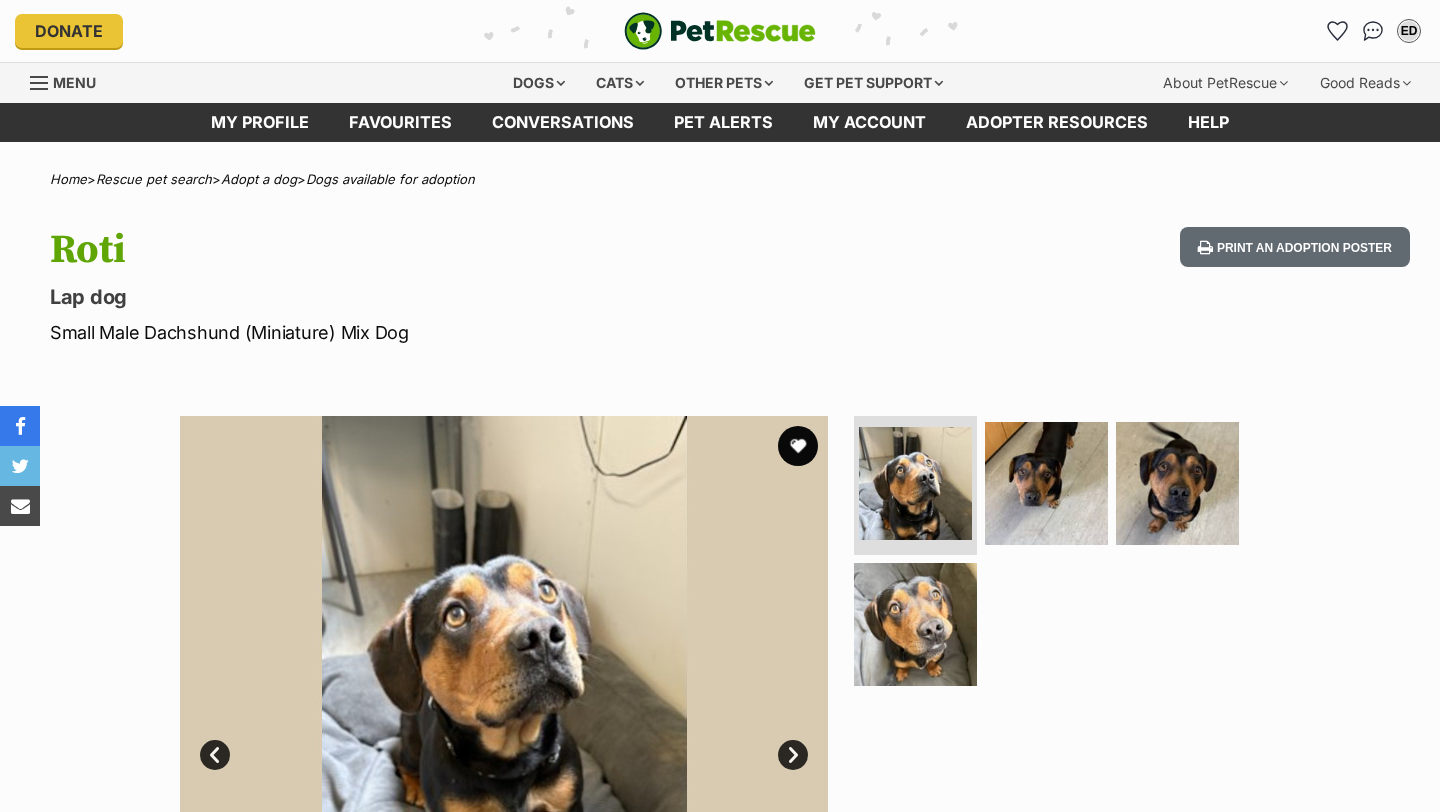 scroll, scrollTop: 0, scrollLeft: 0, axis: both 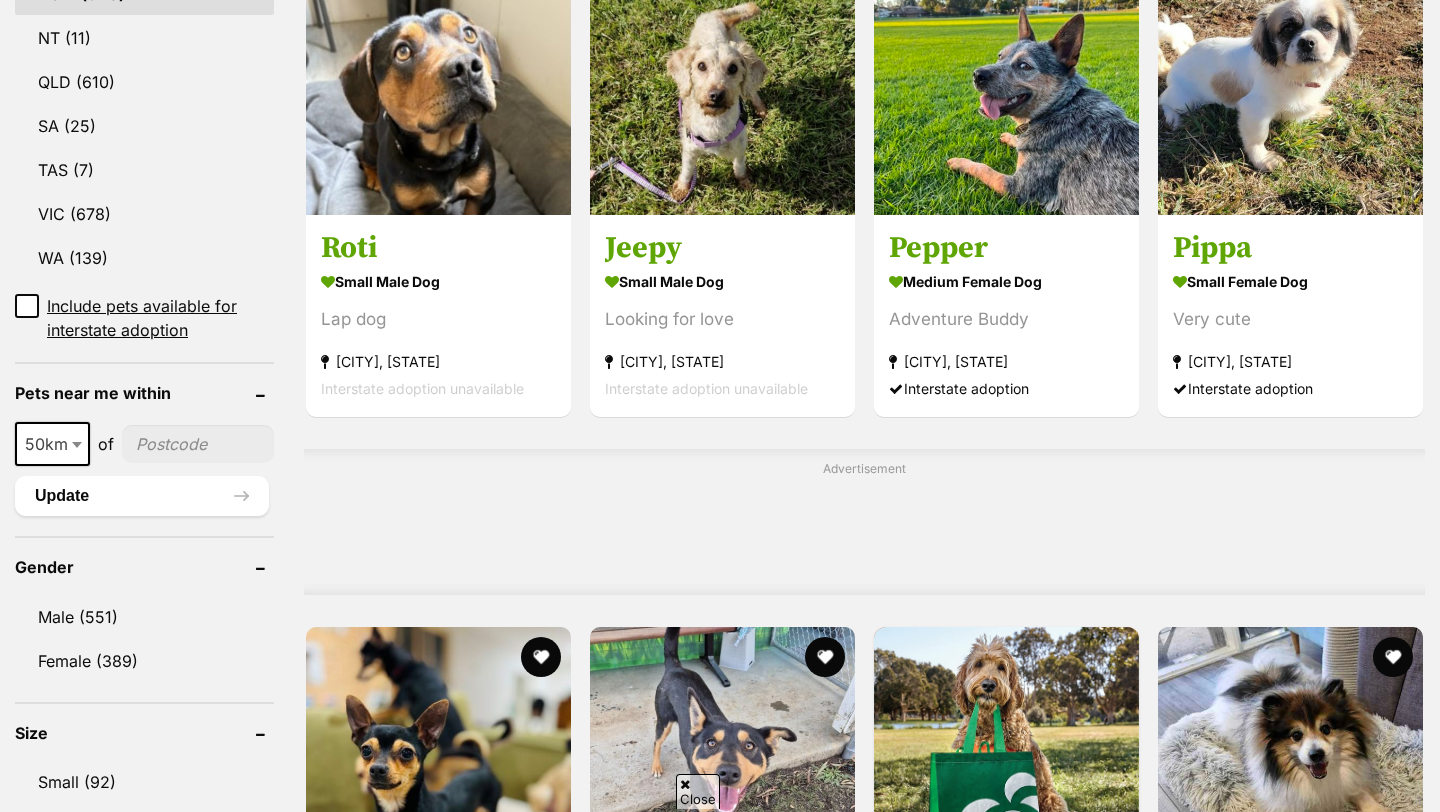 click on "50km" at bounding box center (52, 444) 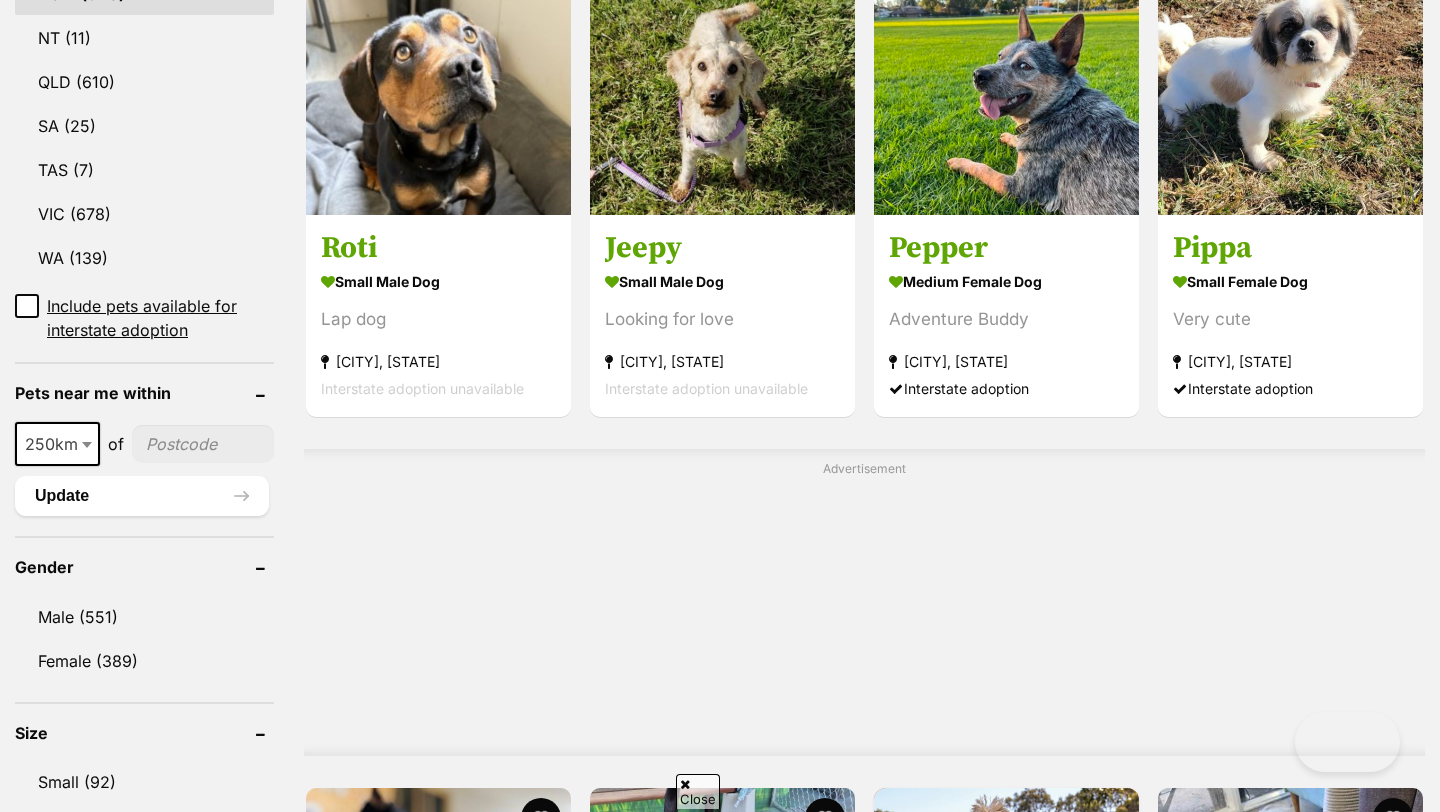 select on "250" 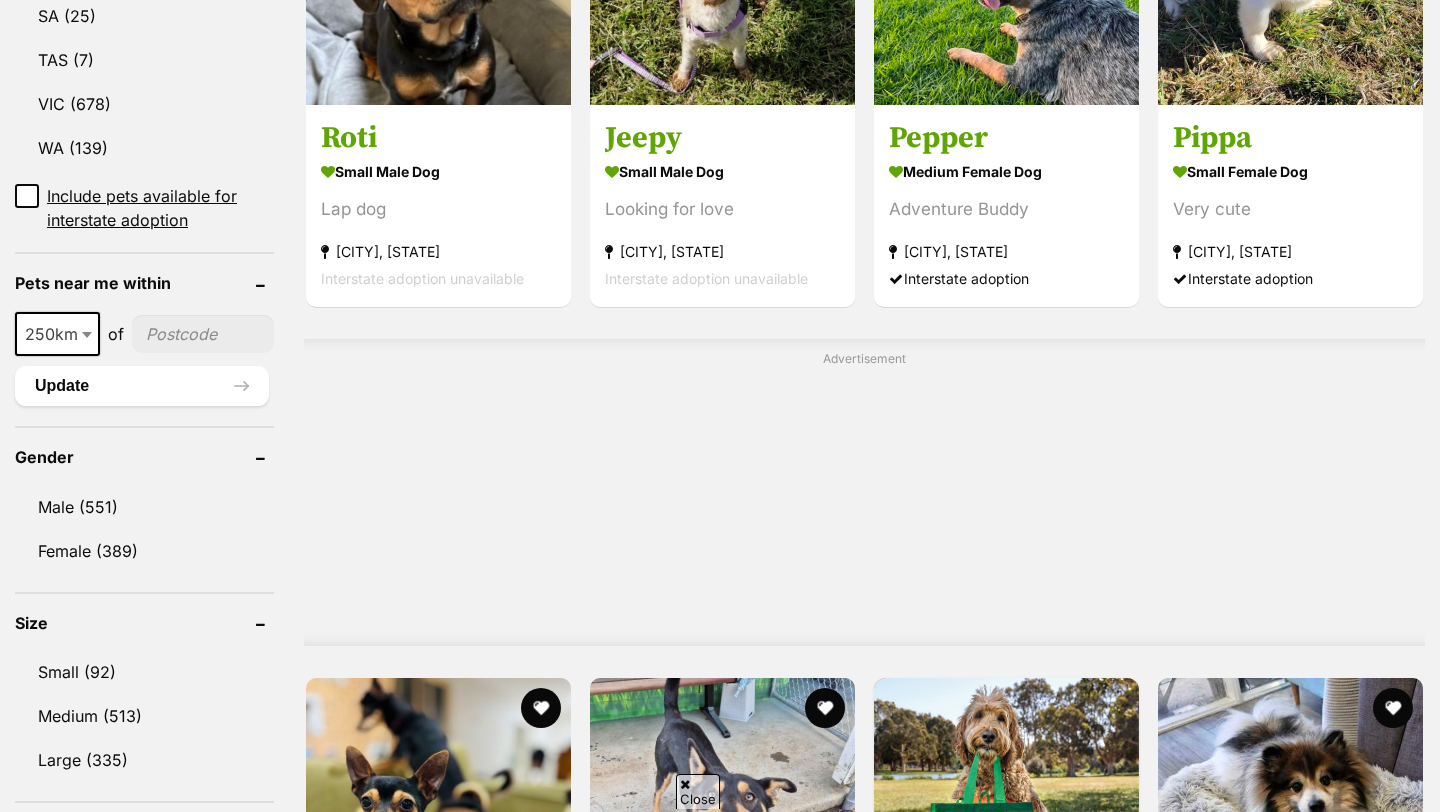 click at bounding box center (203, 334) 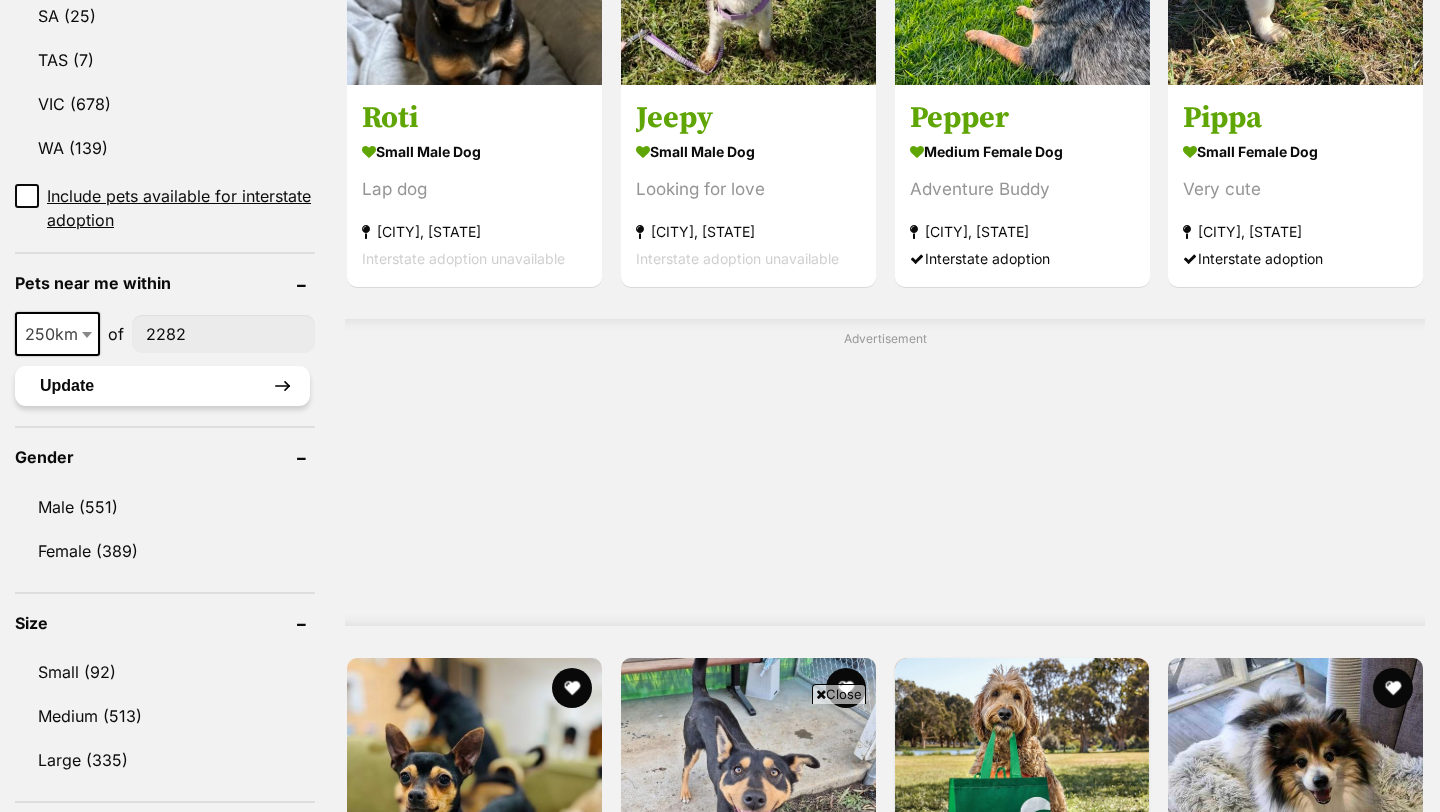 type on "2282" 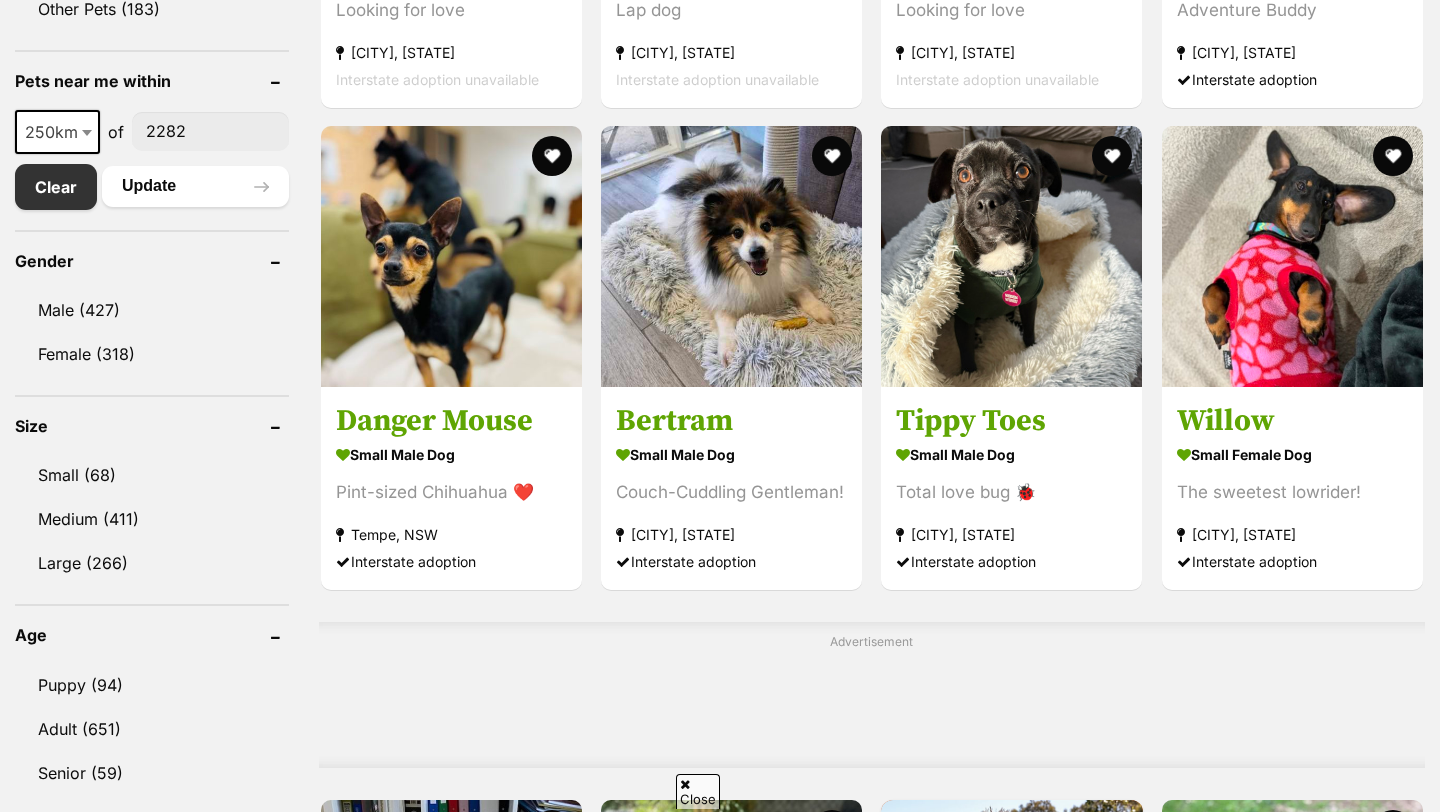 scroll, scrollTop: 1009, scrollLeft: 0, axis: vertical 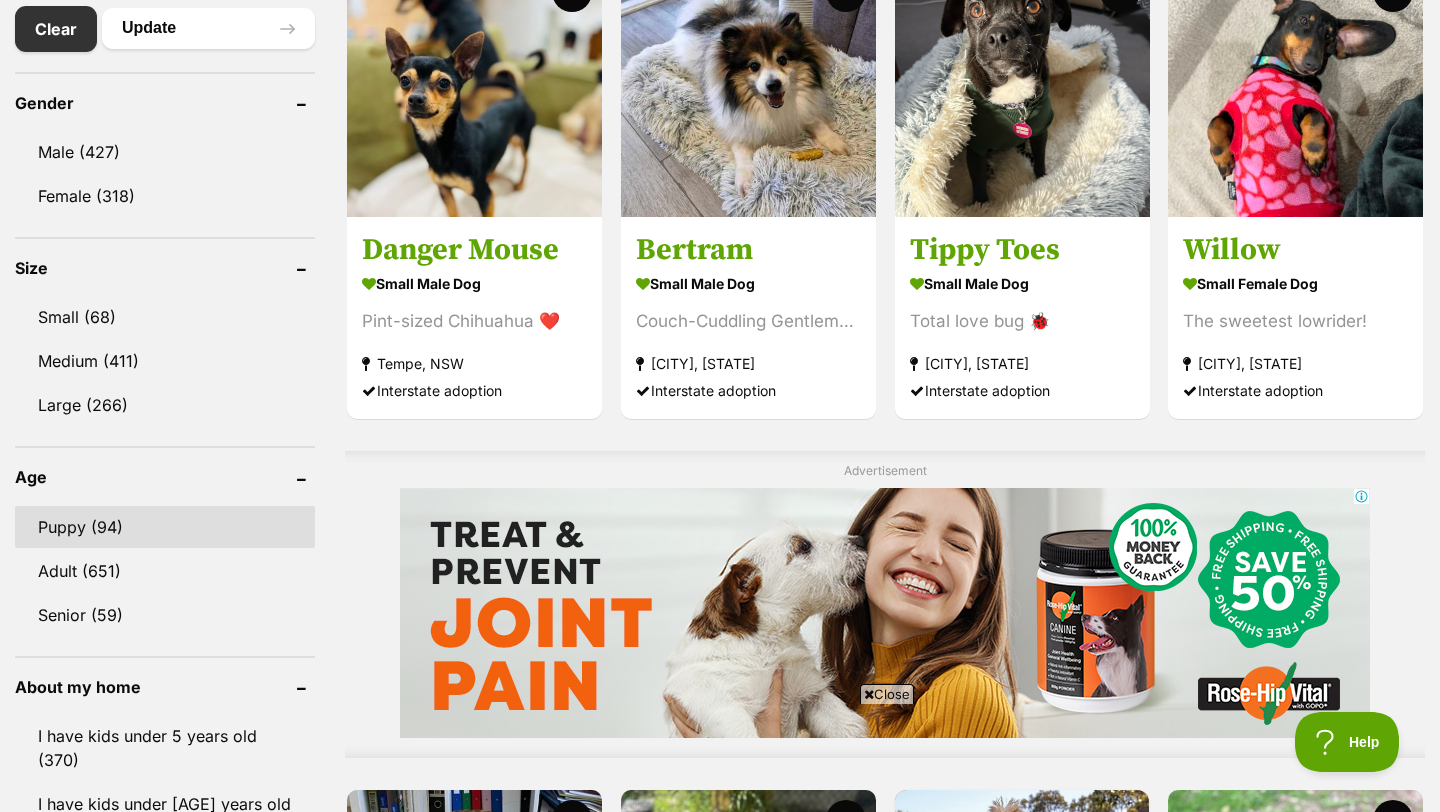 click on "Puppy (94)" at bounding box center (165, 527) 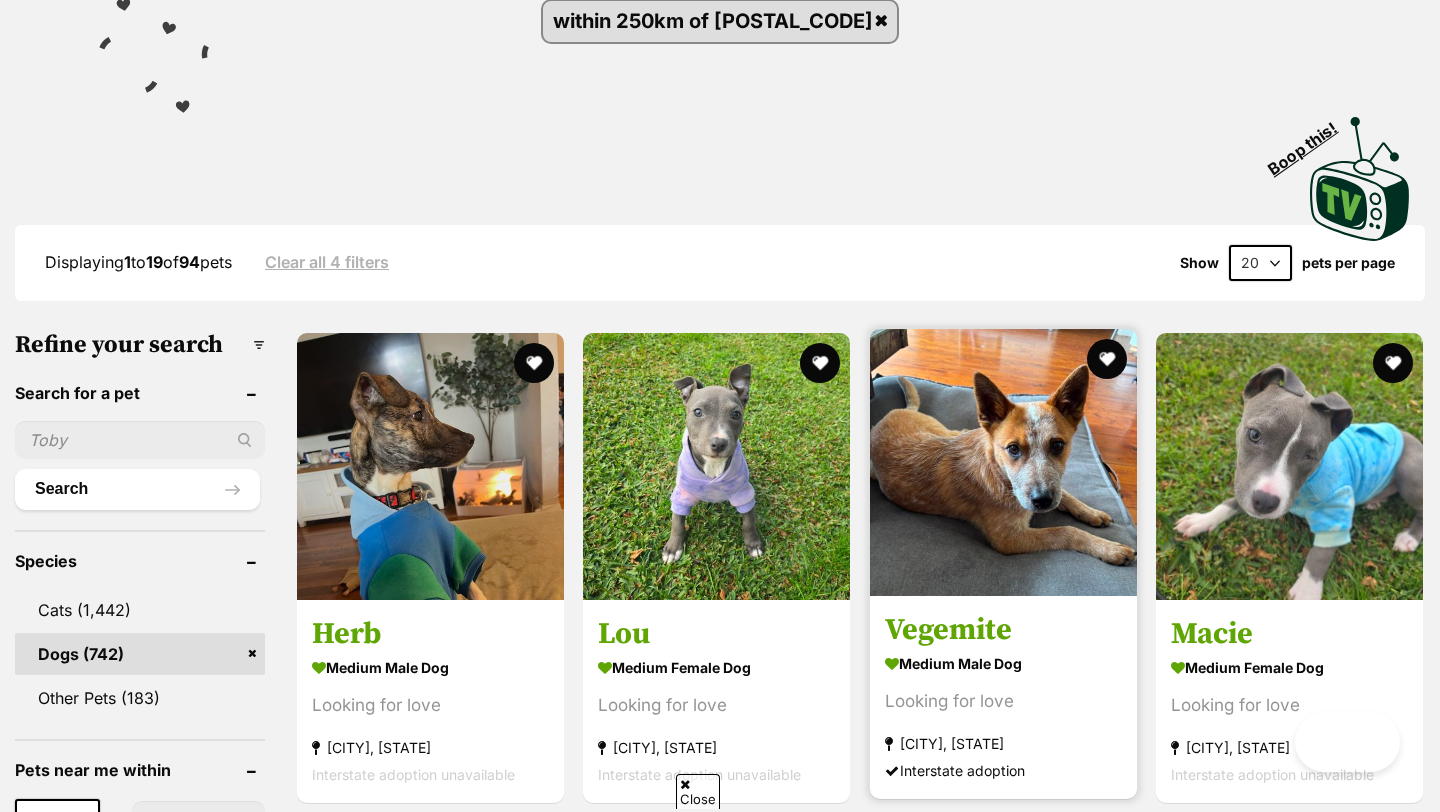 scroll, scrollTop: 320, scrollLeft: 0, axis: vertical 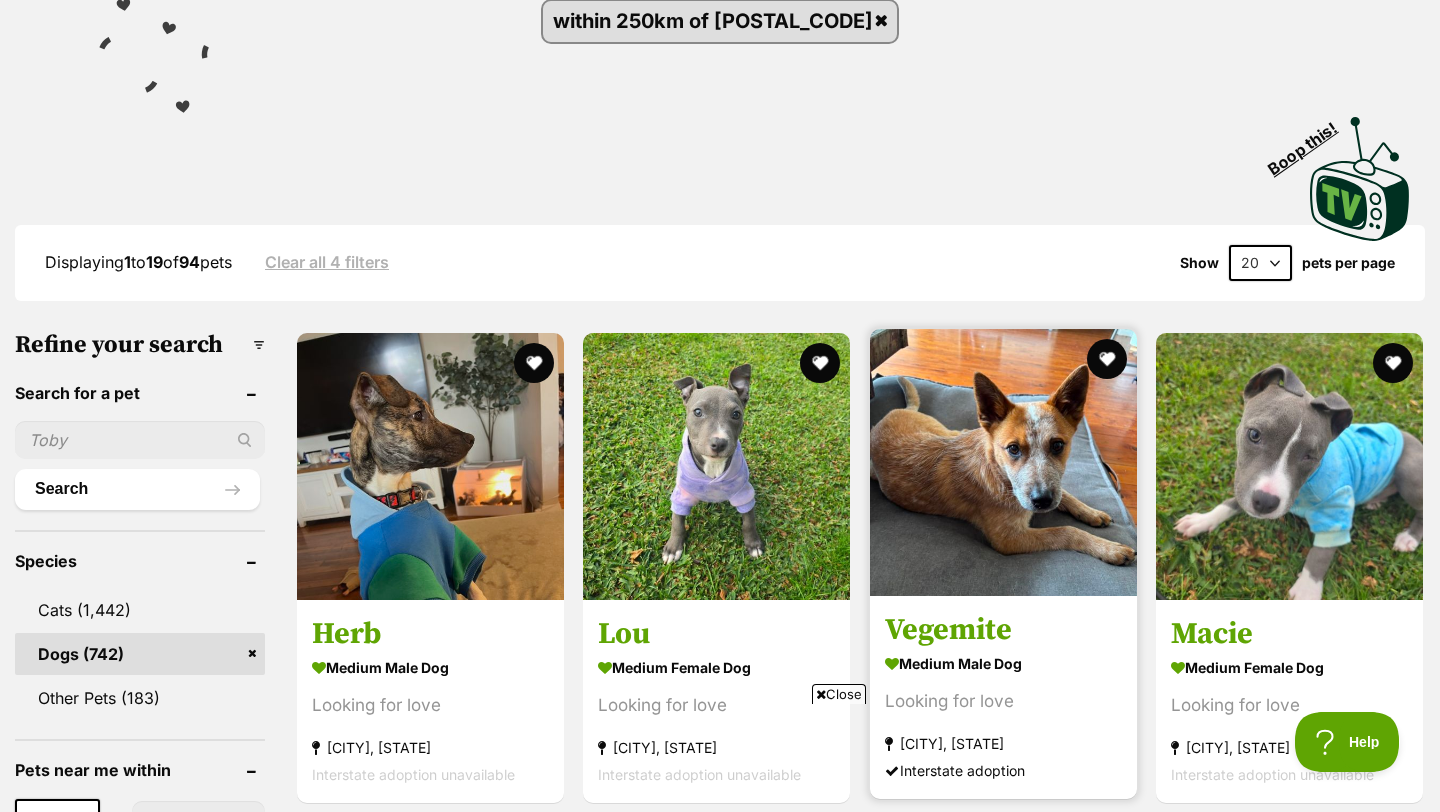 click at bounding box center [1003, 462] 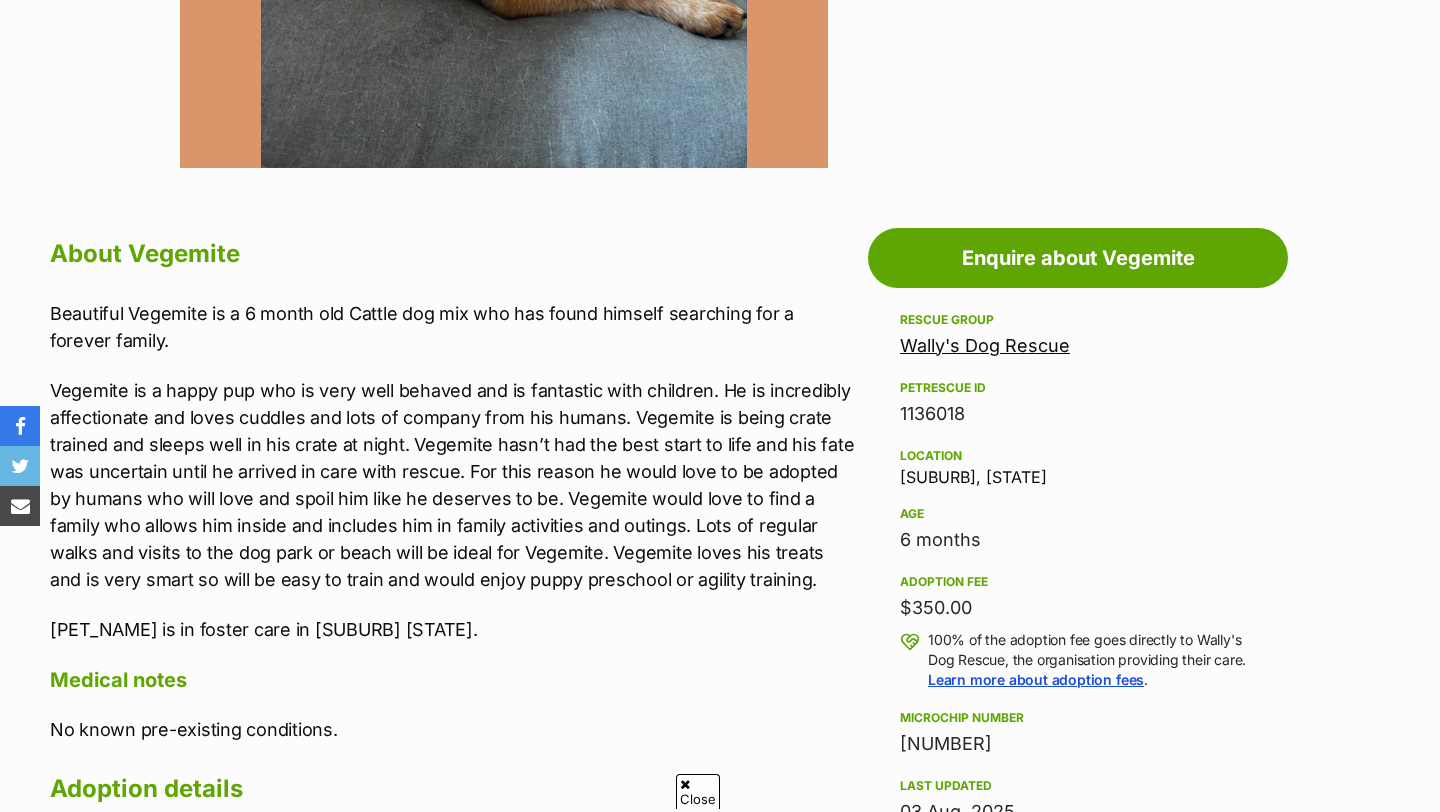 scroll, scrollTop: 896, scrollLeft: 0, axis: vertical 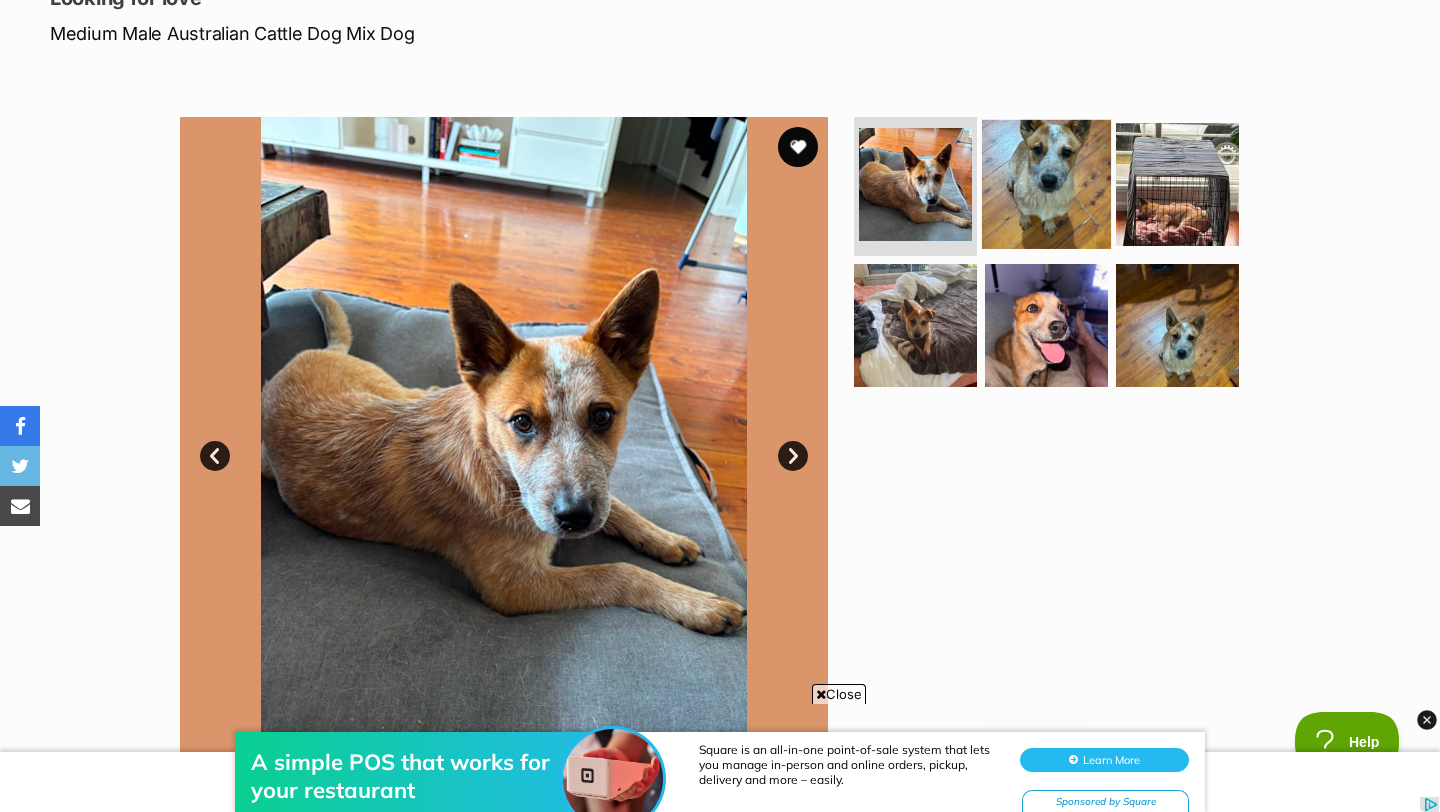 click at bounding box center (1046, 183) 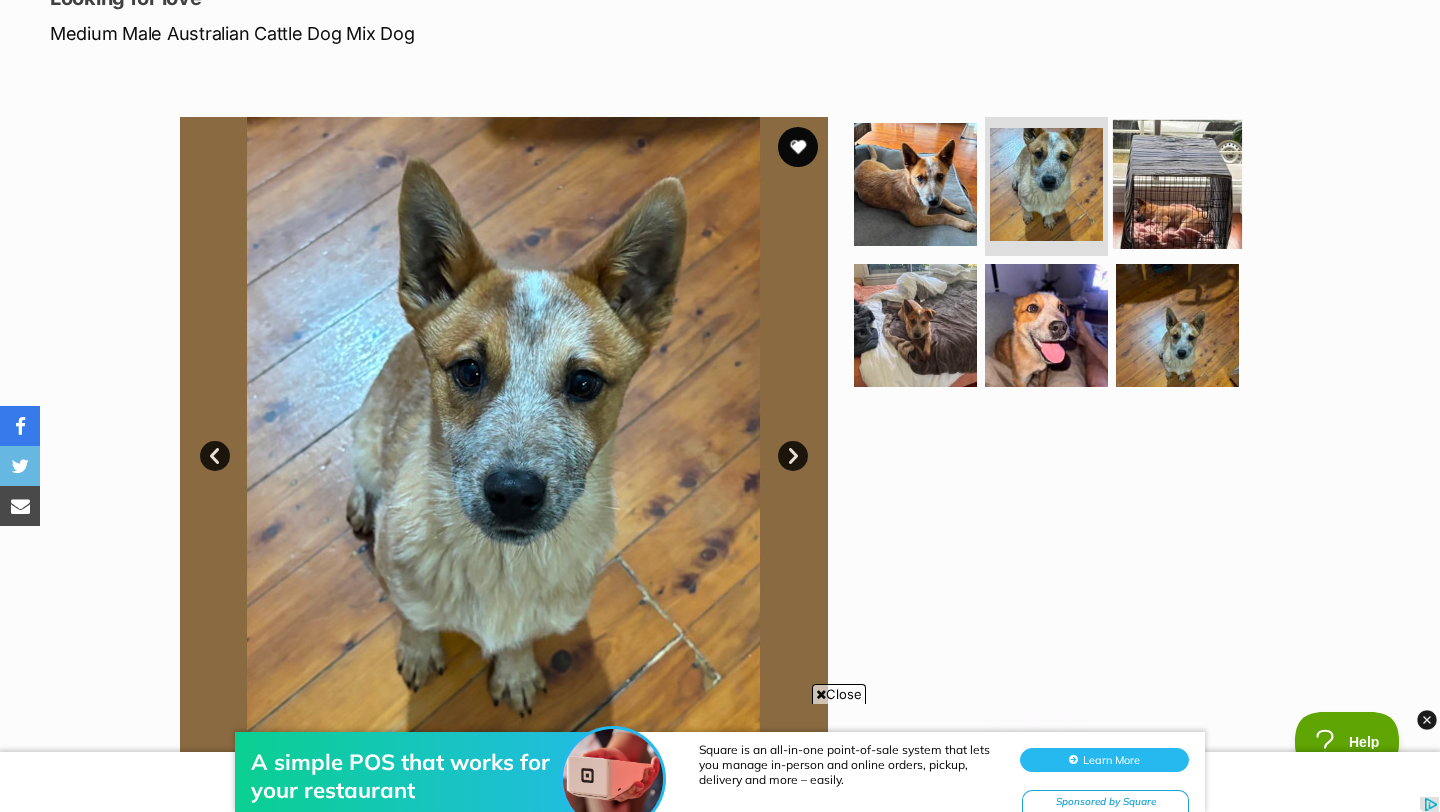 click at bounding box center [1177, 183] 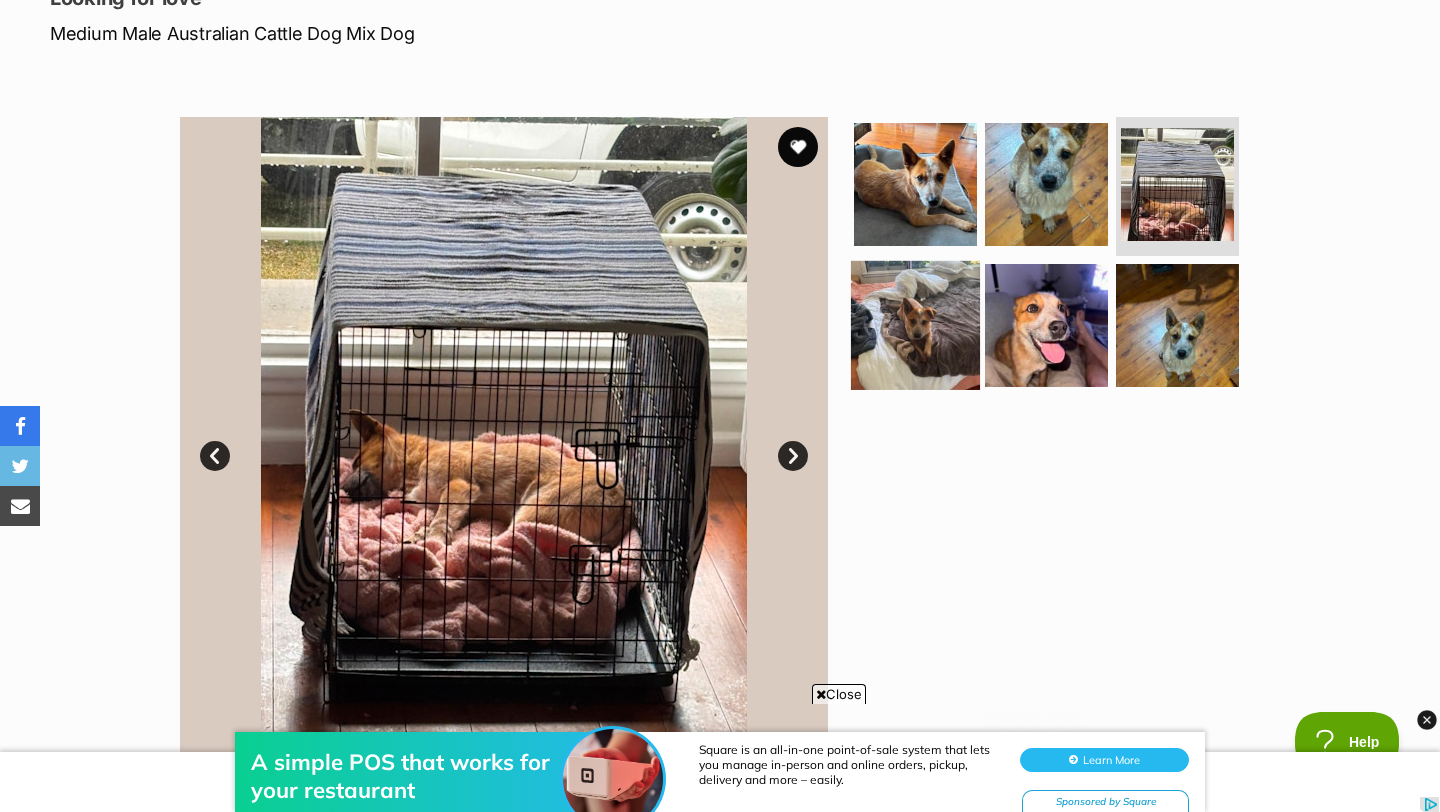 click at bounding box center (915, 325) 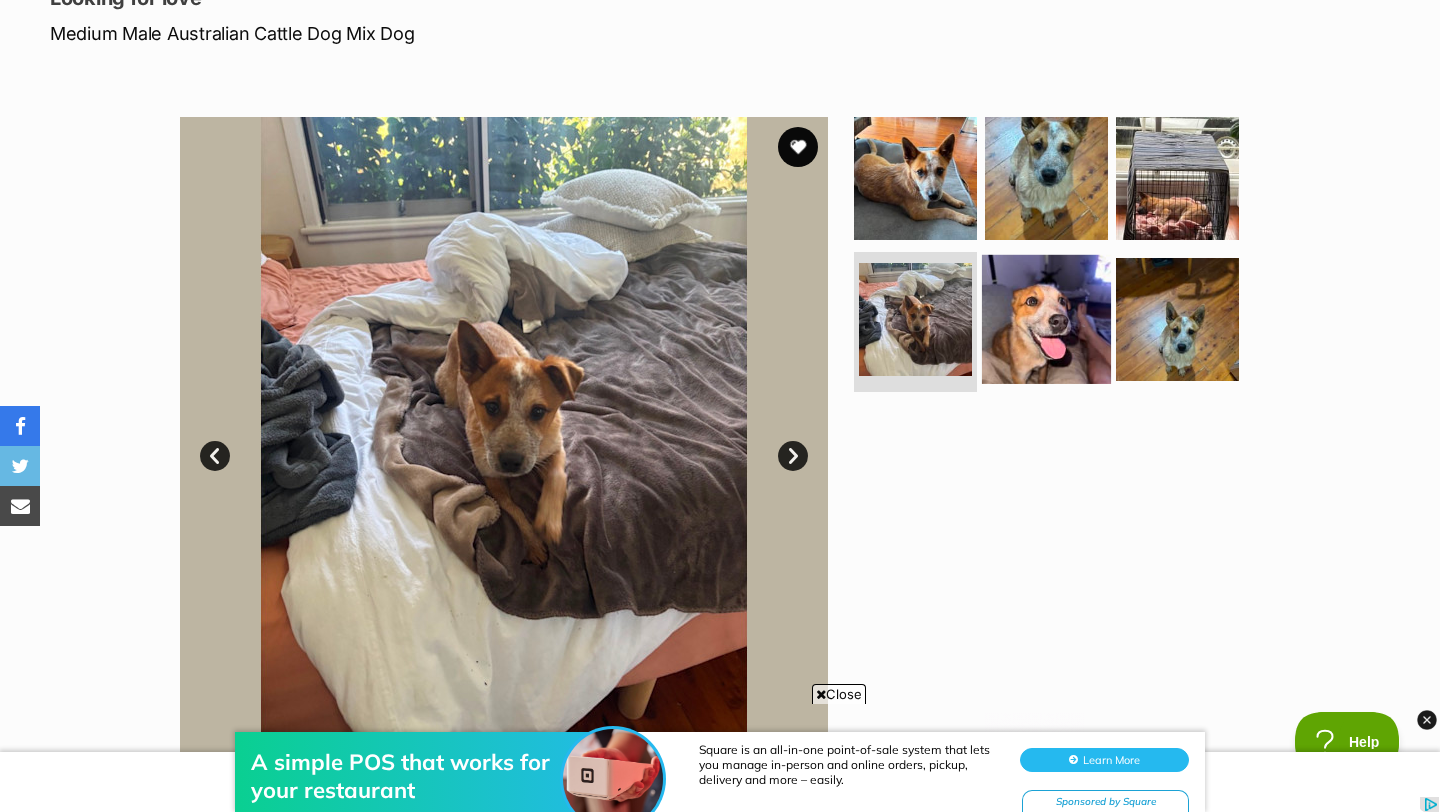 click at bounding box center [1046, 319] 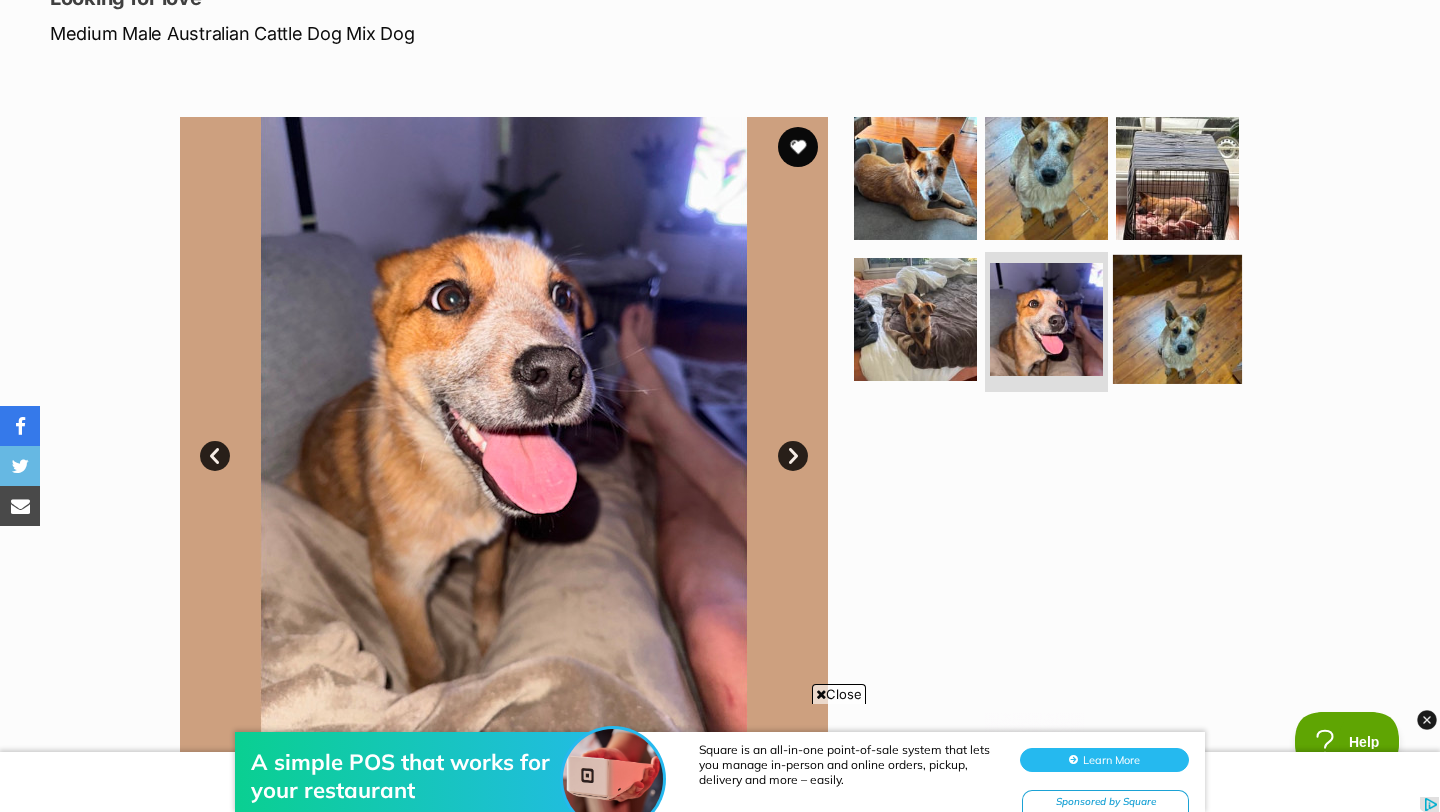 click at bounding box center (1177, 319) 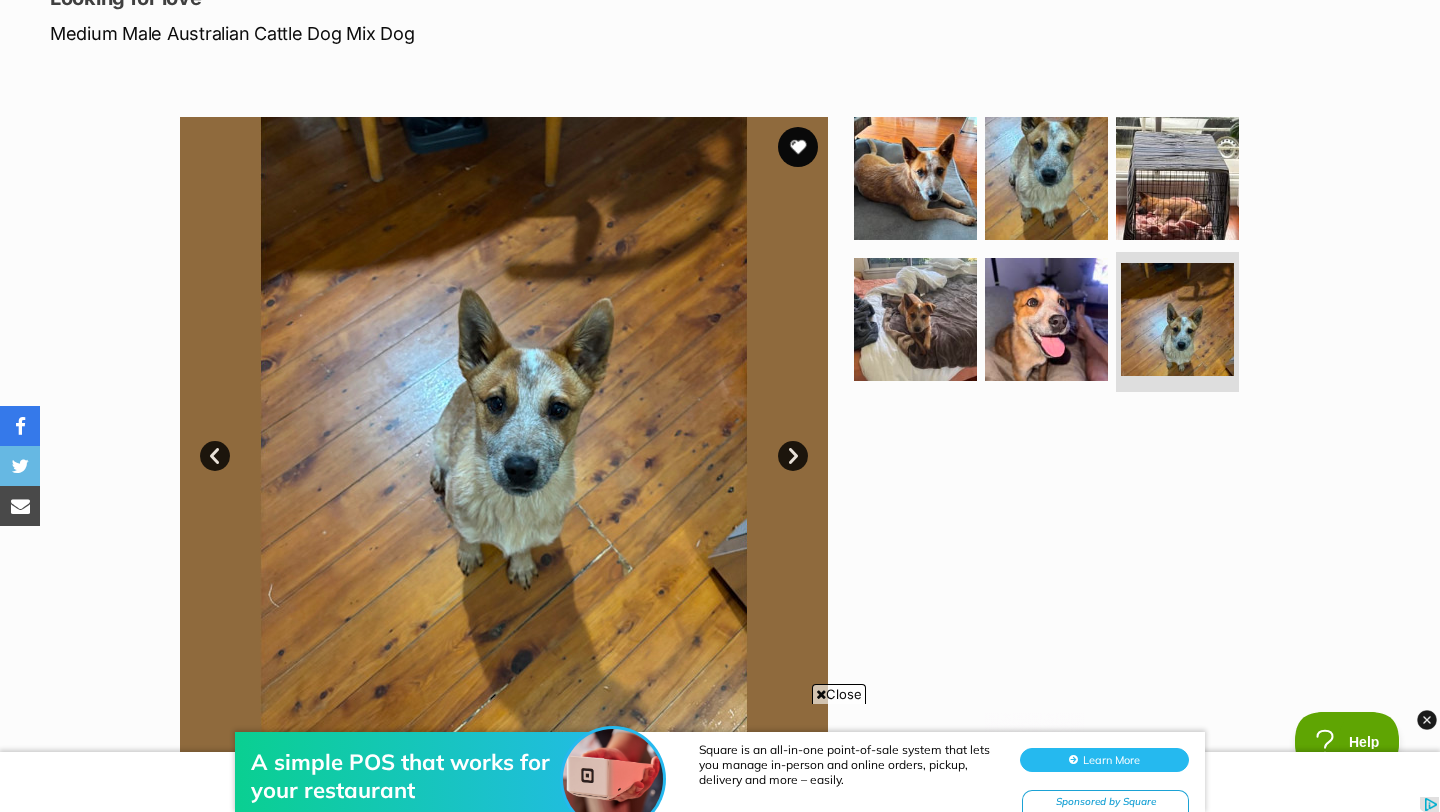 click on "Available
6
of 6 images
6
of 6 images
6
of 6 images
6
of 6 images
6
of 6 images
6
of 6 images
Next Prev 1 2 3 4 5 6" at bounding box center [720, 426] 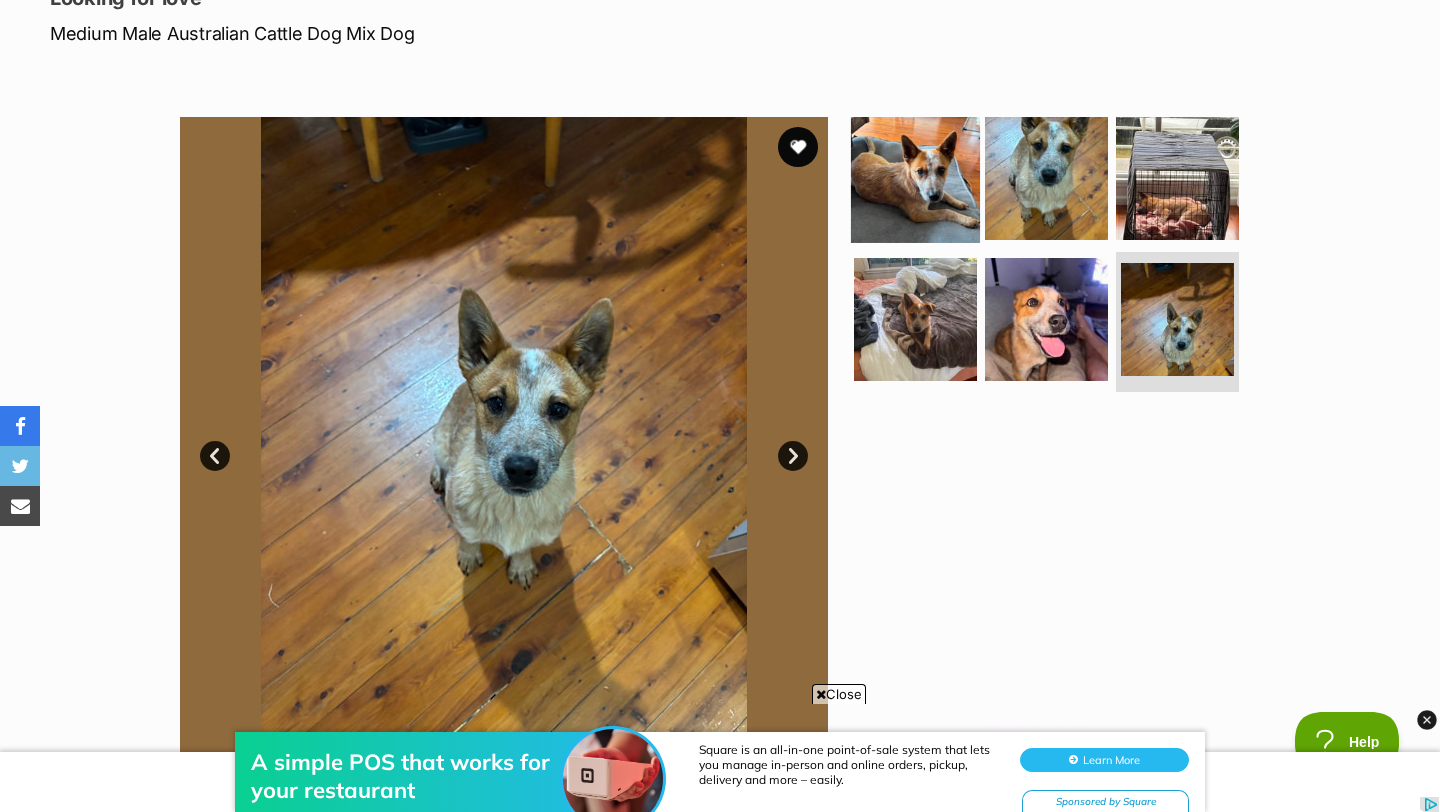 click at bounding box center (915, 177) 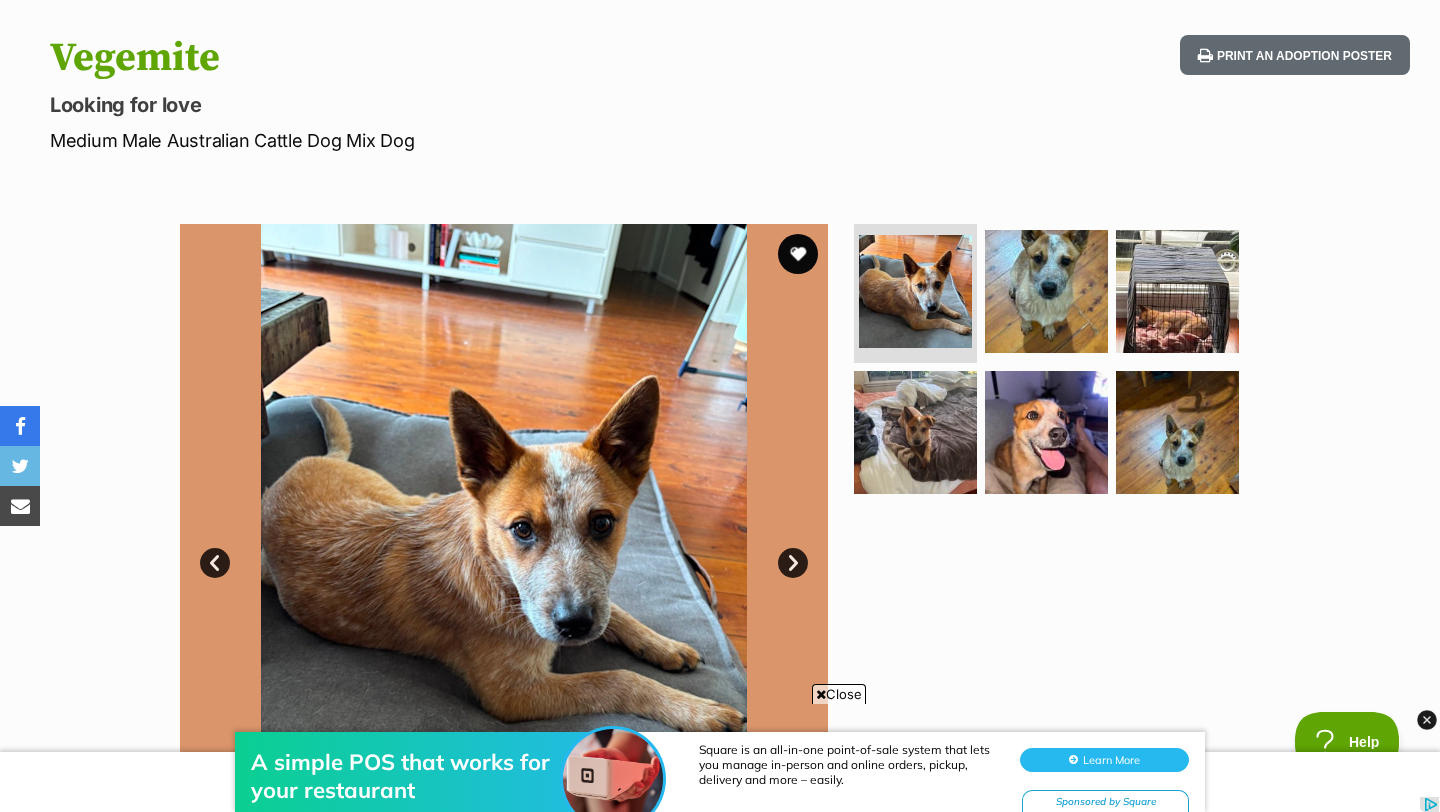 scroll, scrollTop: 191, scrollLeft: 0, axis: vertical 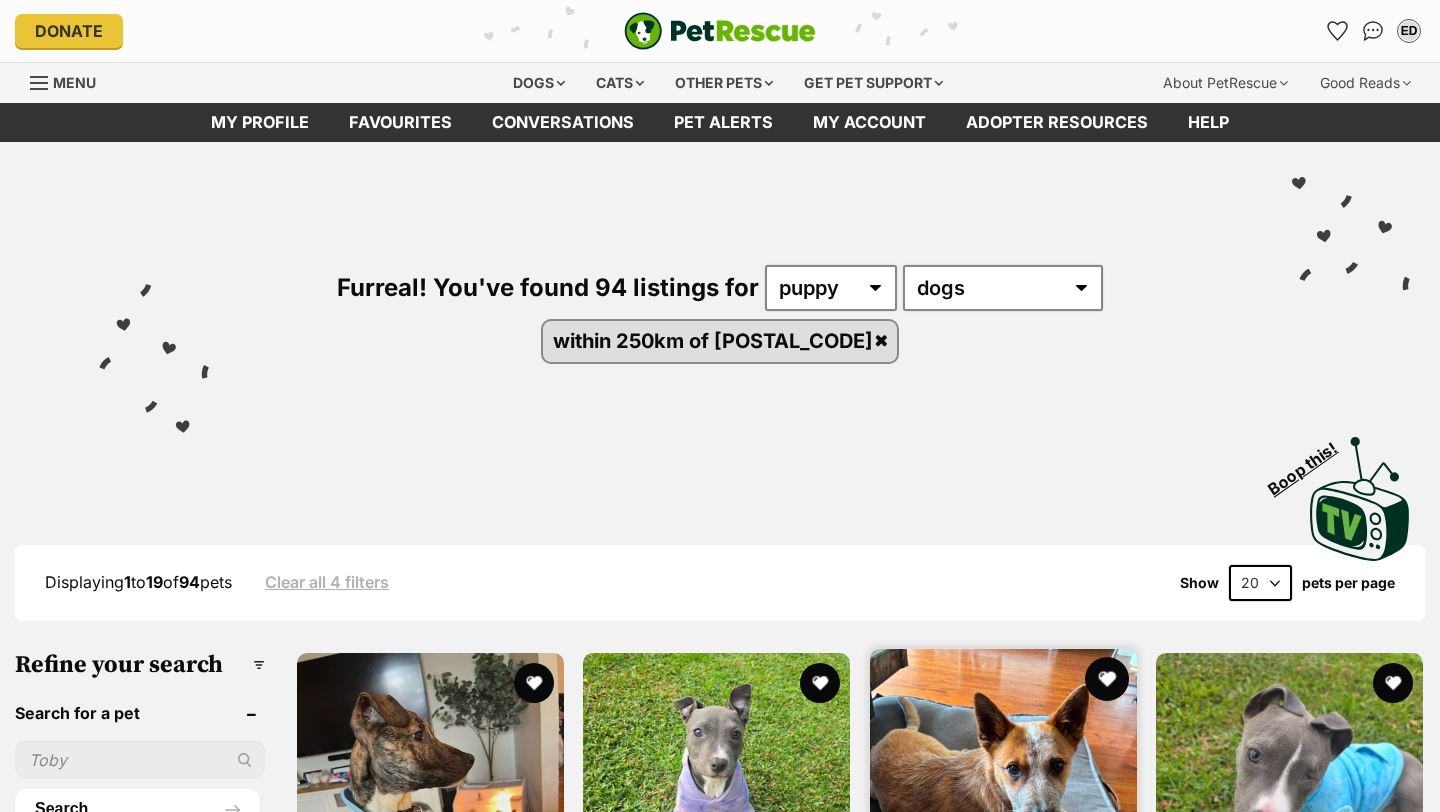 click at bounding box center [1107, 679] 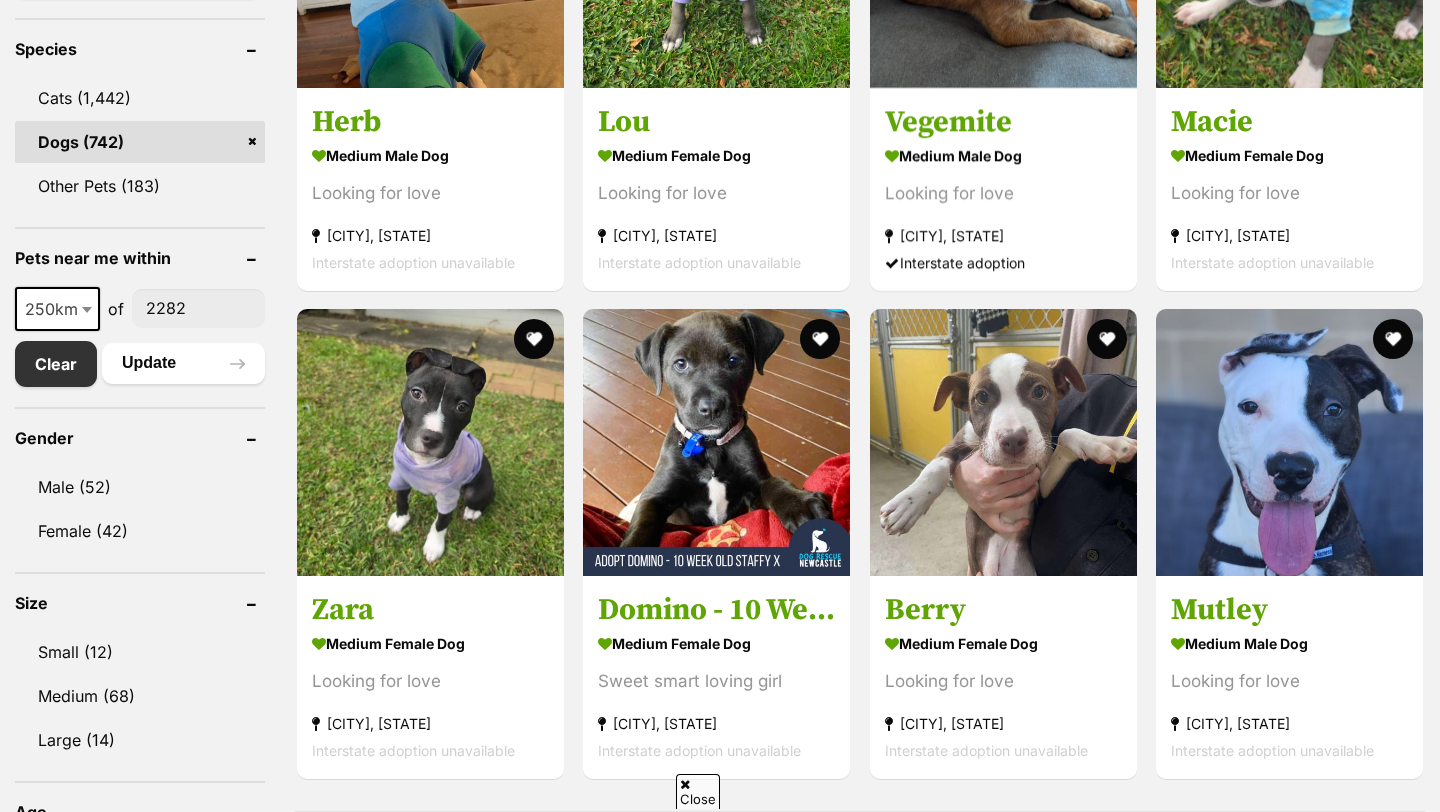 scroll, scrollTop: 840, scrollLeft: 0, axis: vertical 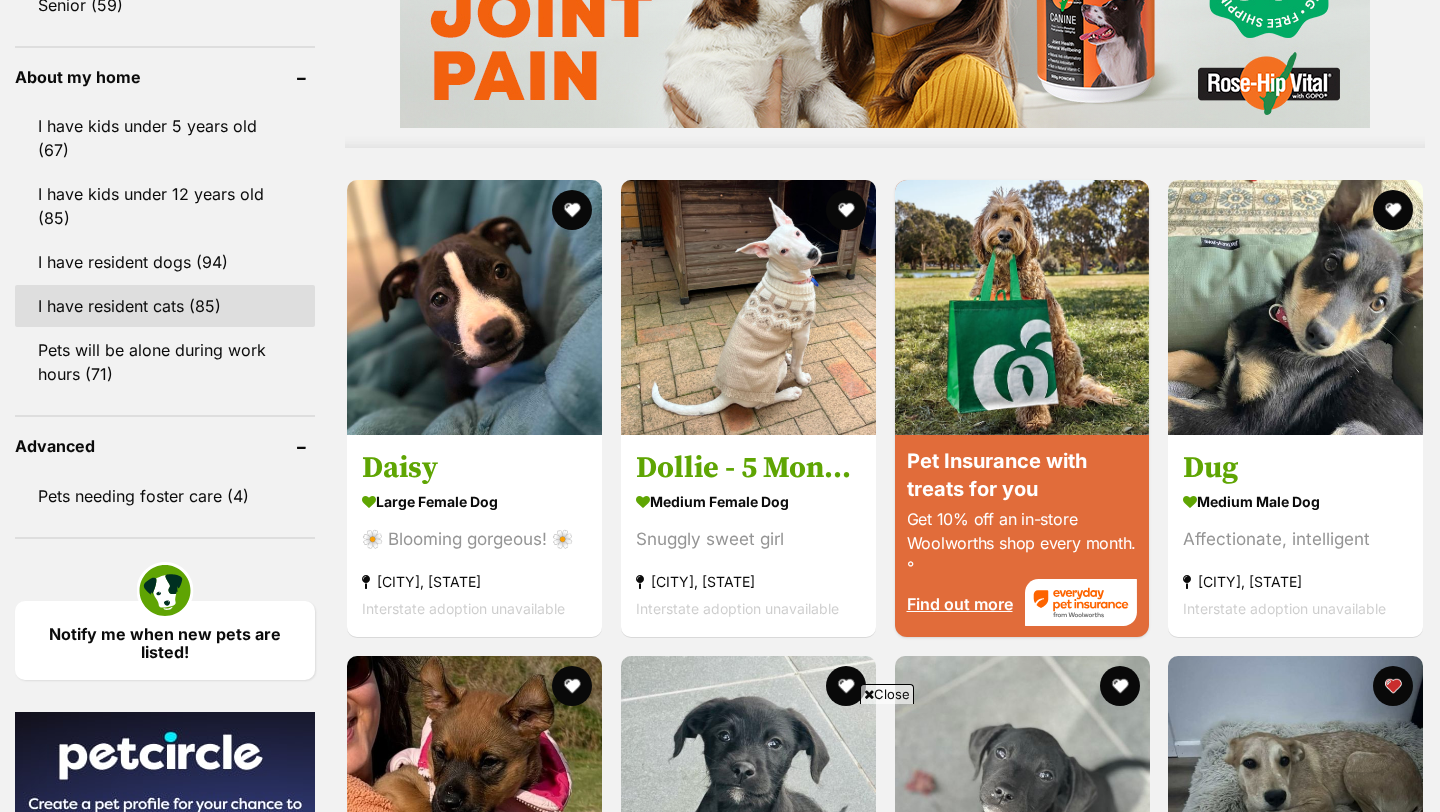 click on "I have resident cats (85)" at bounding box center [165, 306] 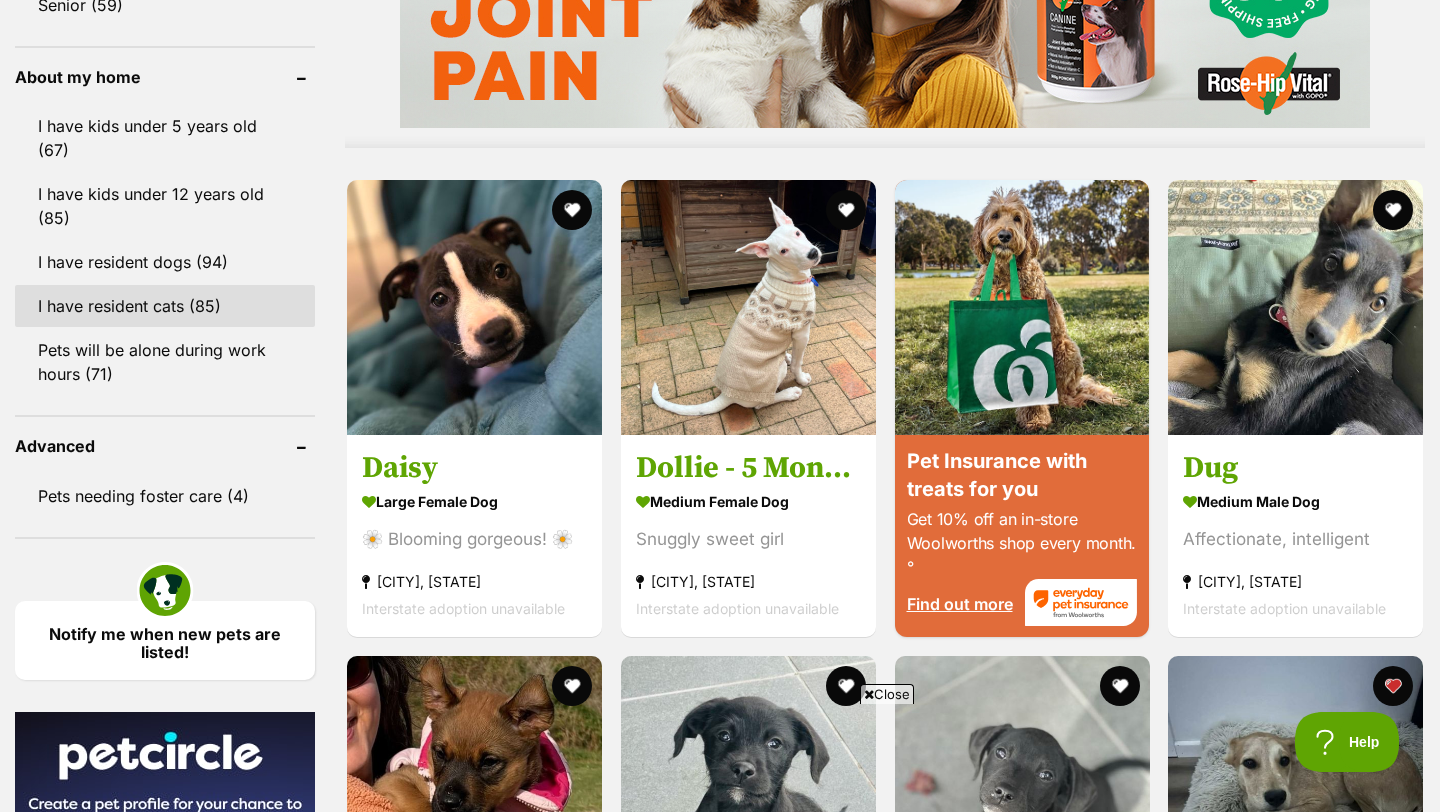 scroll, scrollTop: 0, scrollLeft: 0, axis: both 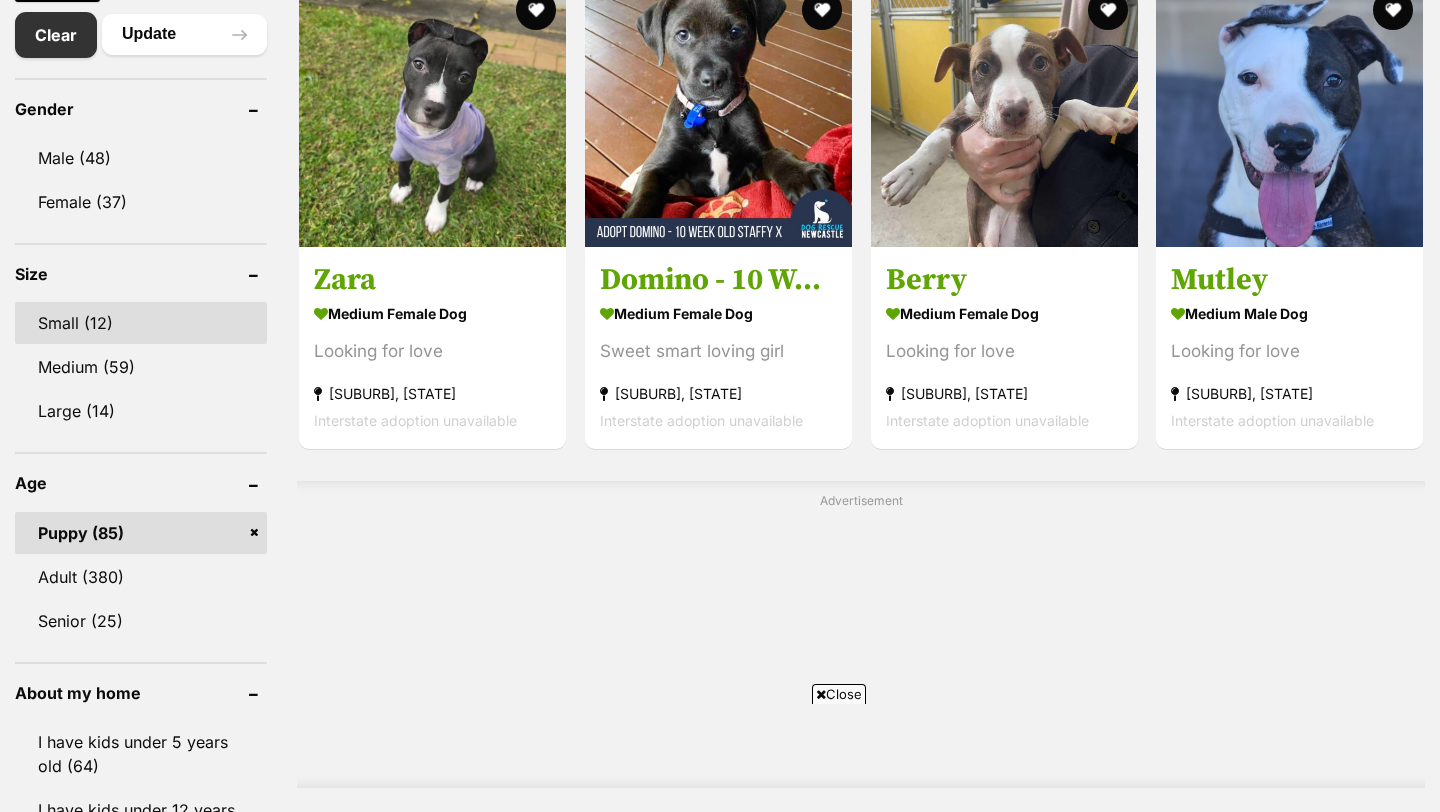 click on "Small (12)" at bounding box center (141, 323) 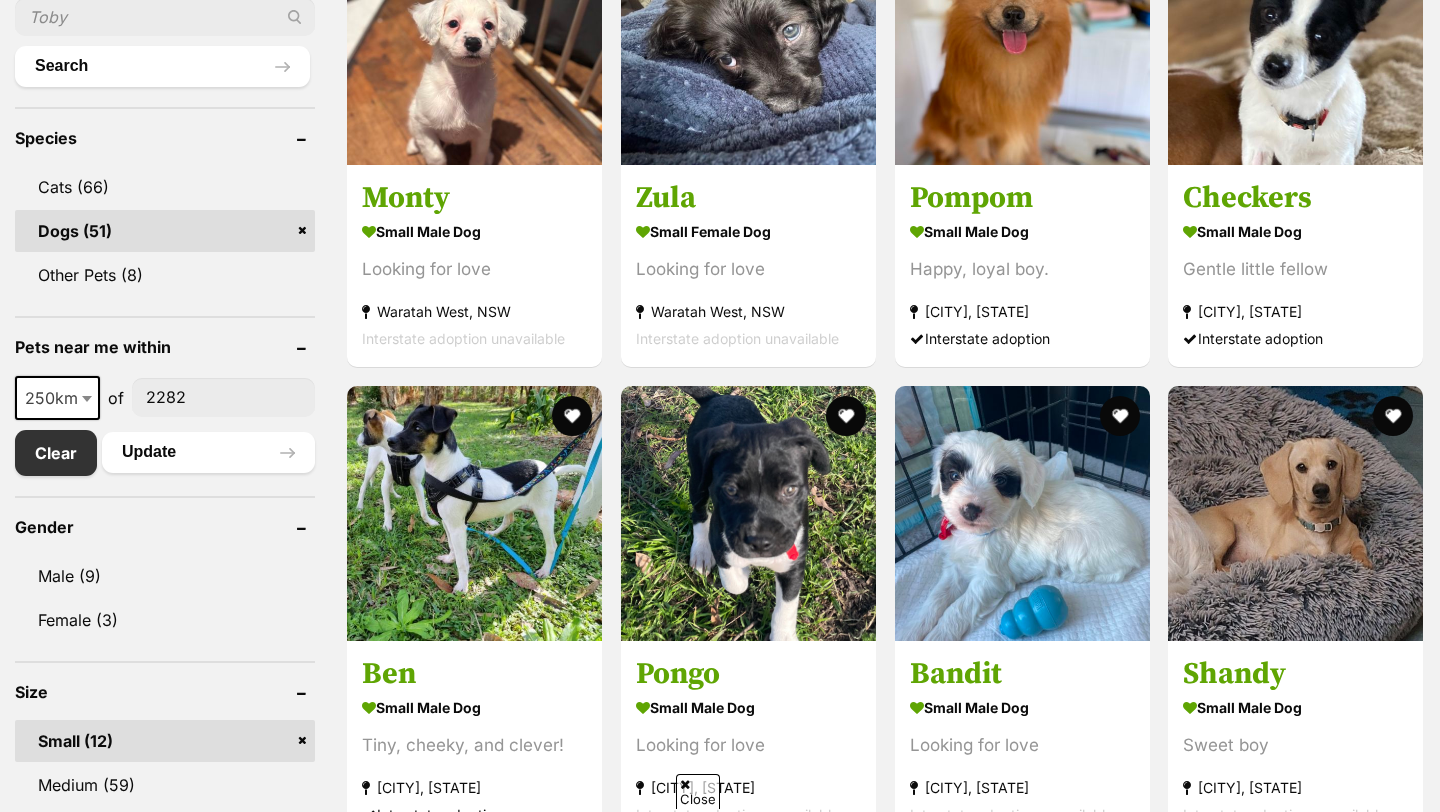 scroll, scrollTop: 743, scrollLeft: 0, axis: vertical 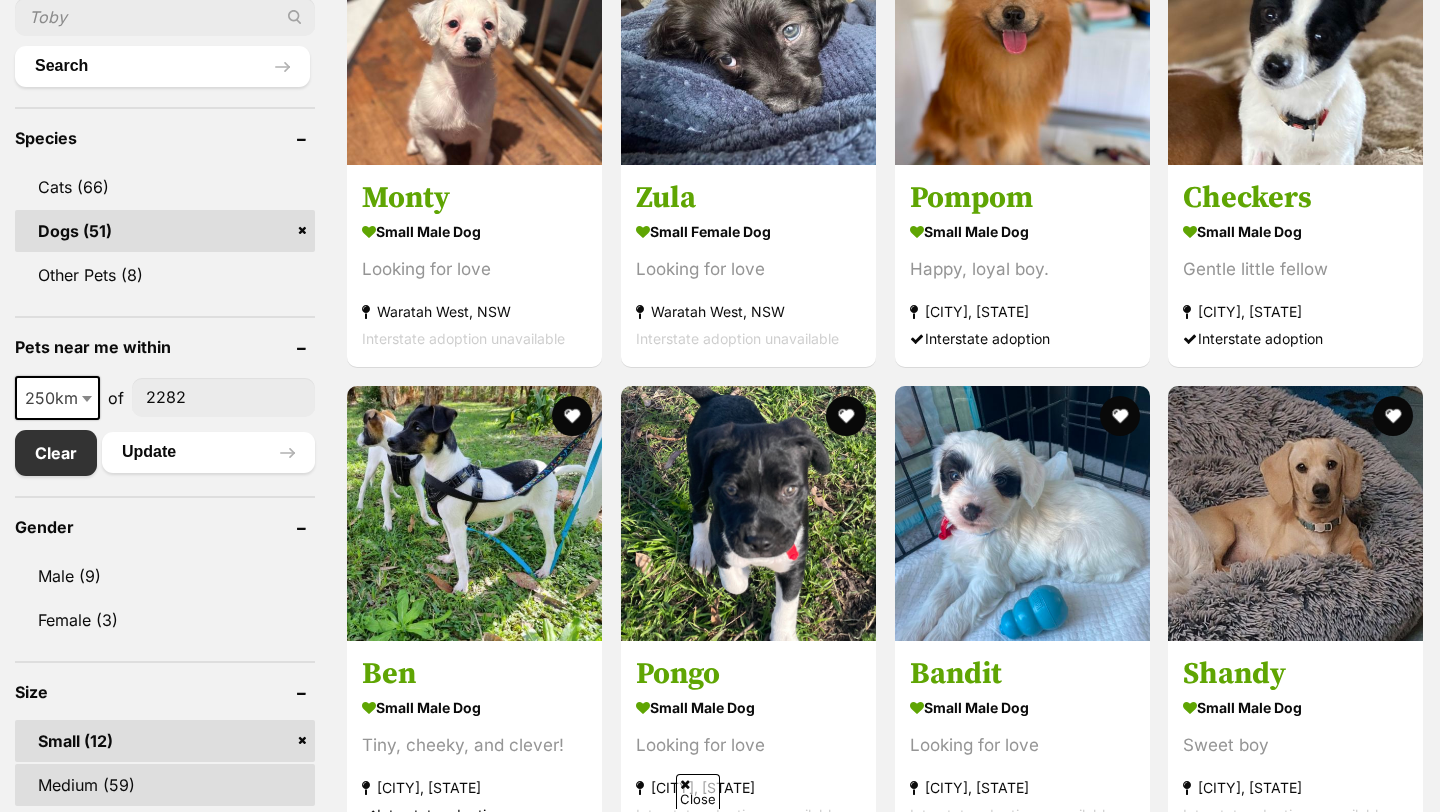 click on "Medium (59)" at bounding box center [165, 785] 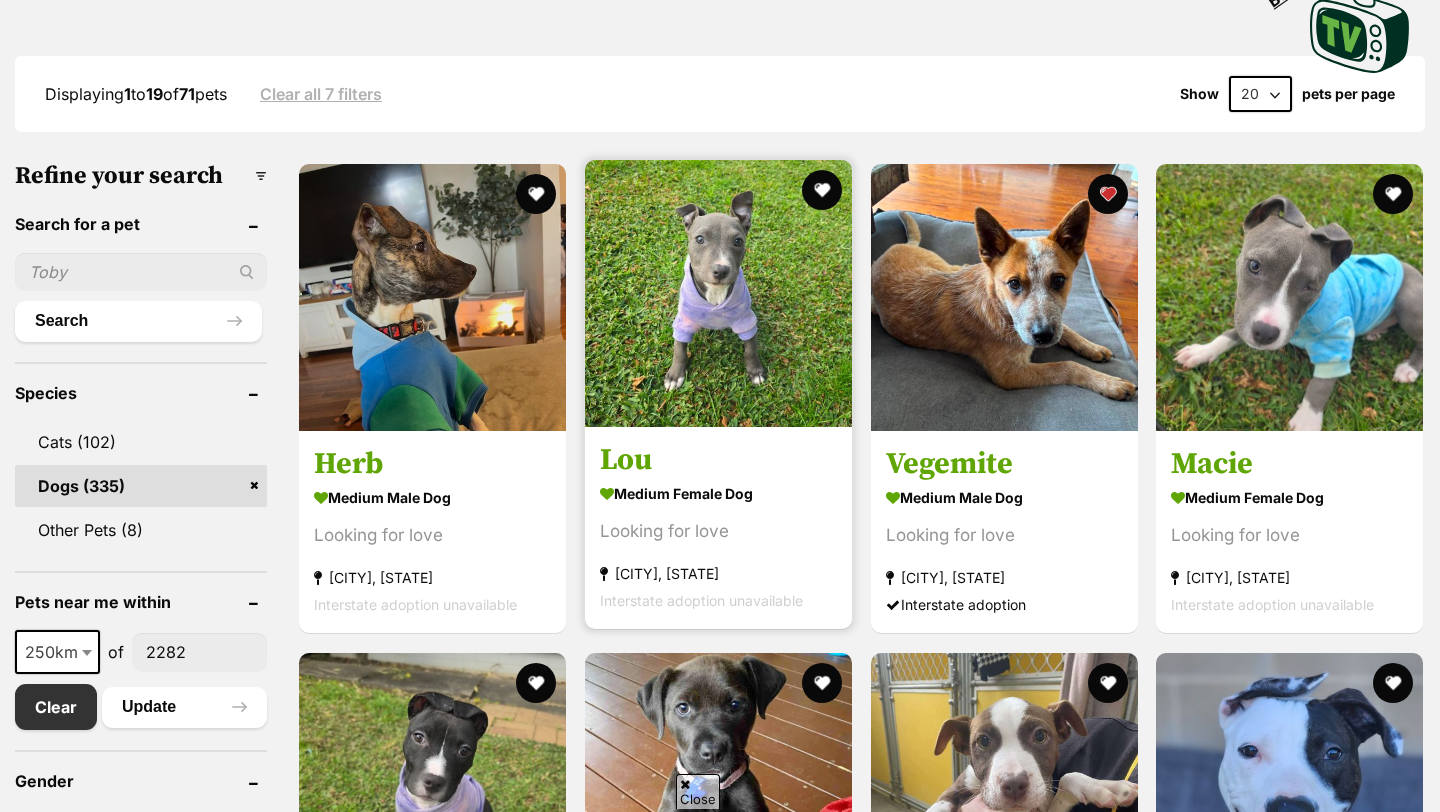 scroll, scrollTop: 842, scrollLeft: 0, axis: vertical 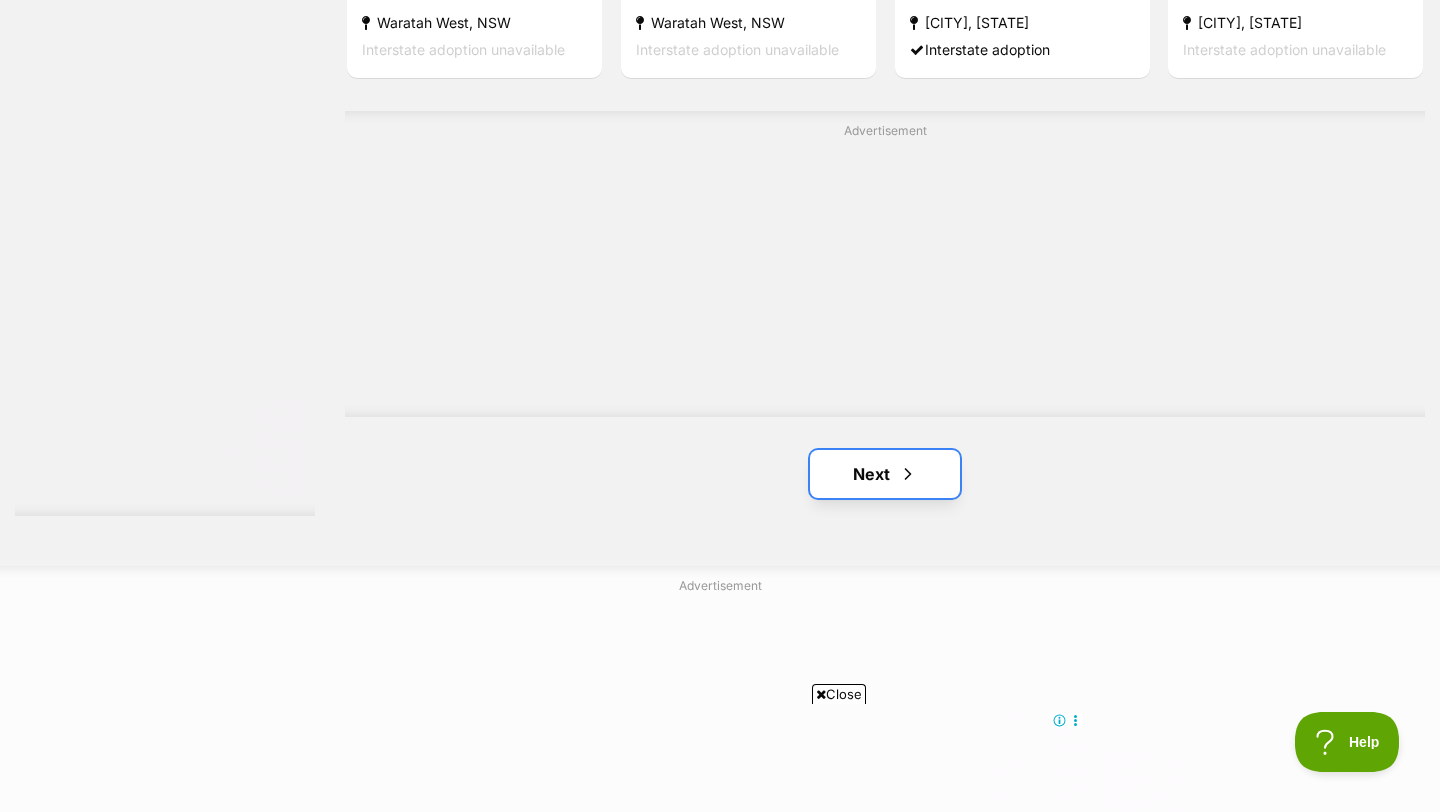 click on "Next" at bounding box center (885, 474) 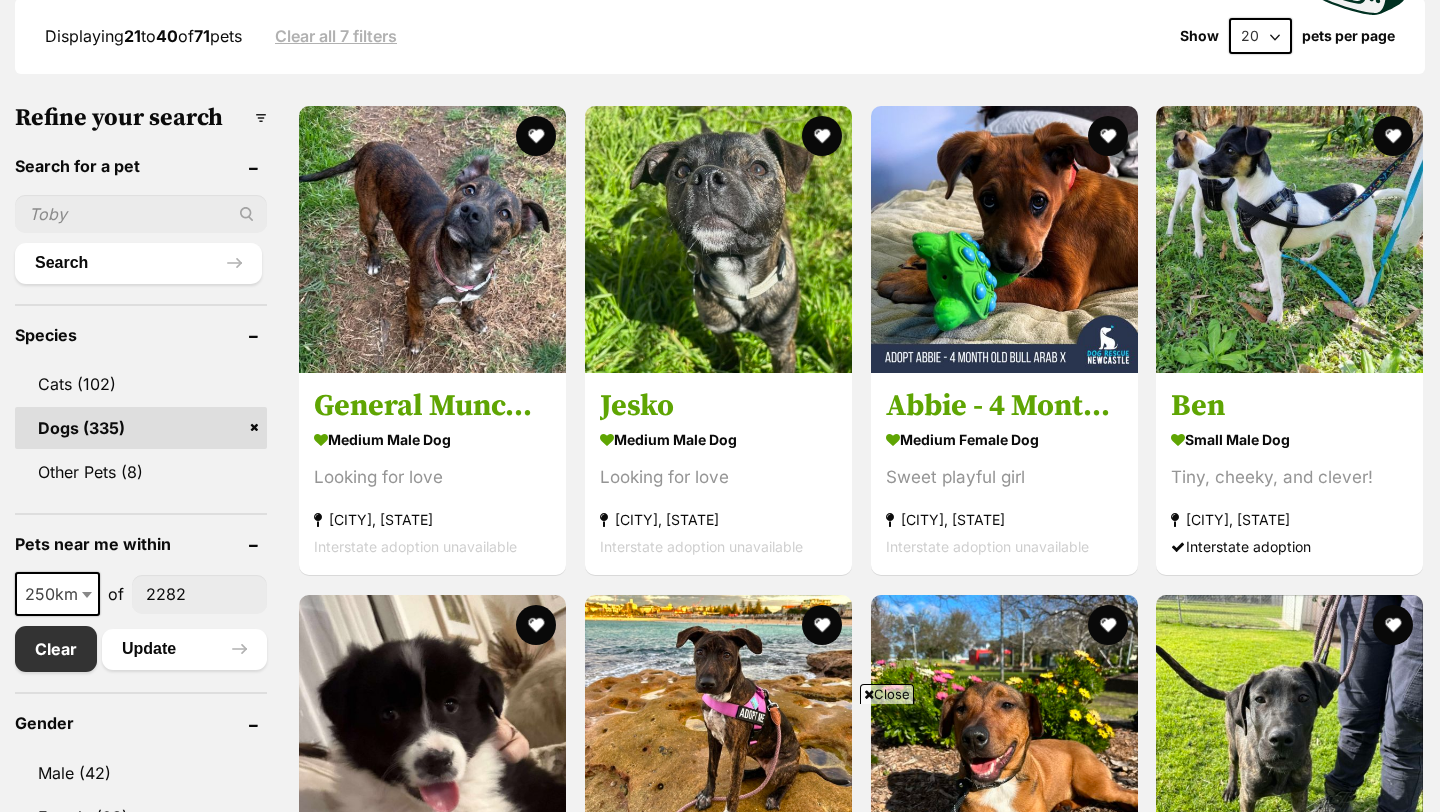 scroll, scrollTop: 898, scrollLeft: 0, axis: vertical 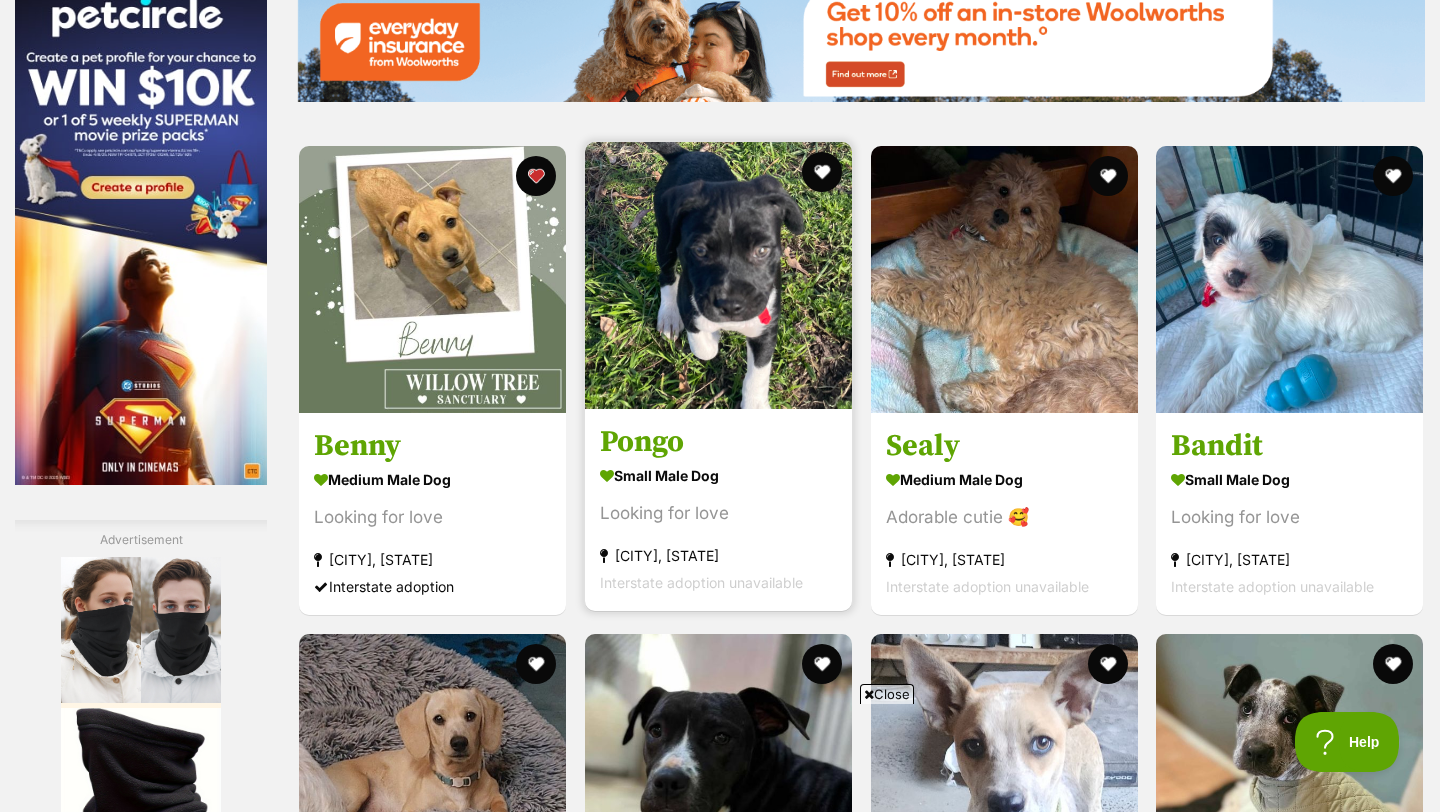 click at bounding box center (718, 275) 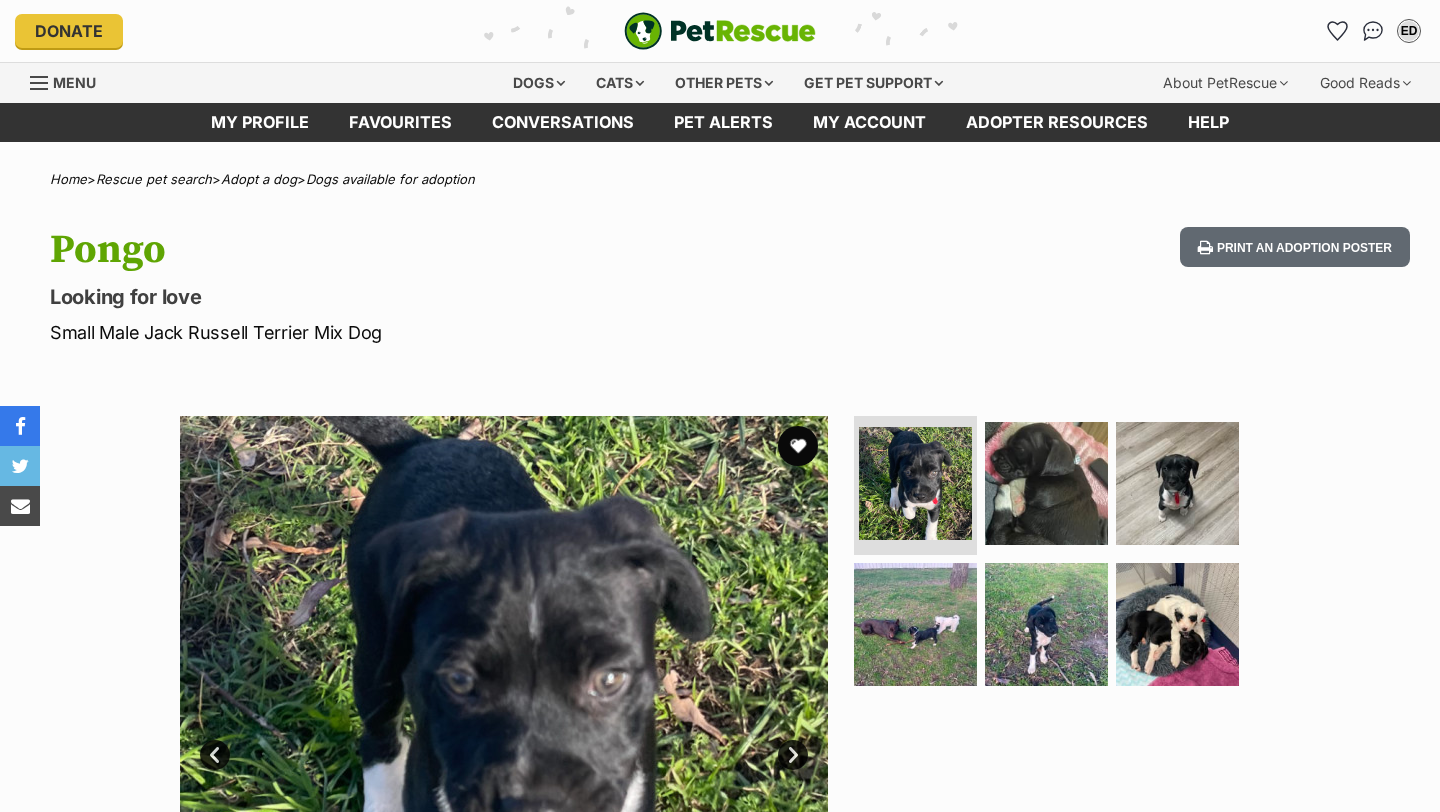 scroll, scrollTop: 0, scrollLeft: 0, axis: both 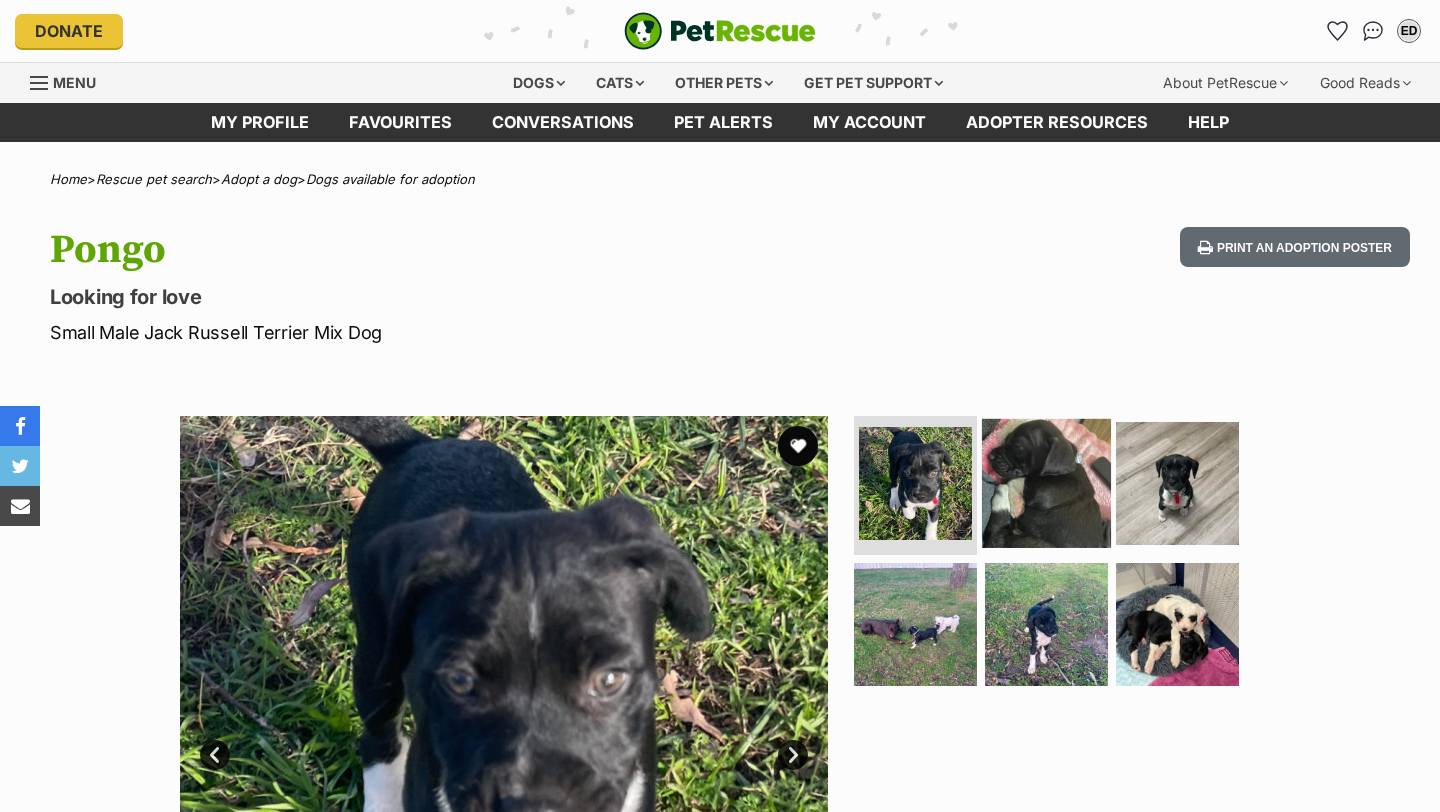 click at bounding box center (1046, 482) 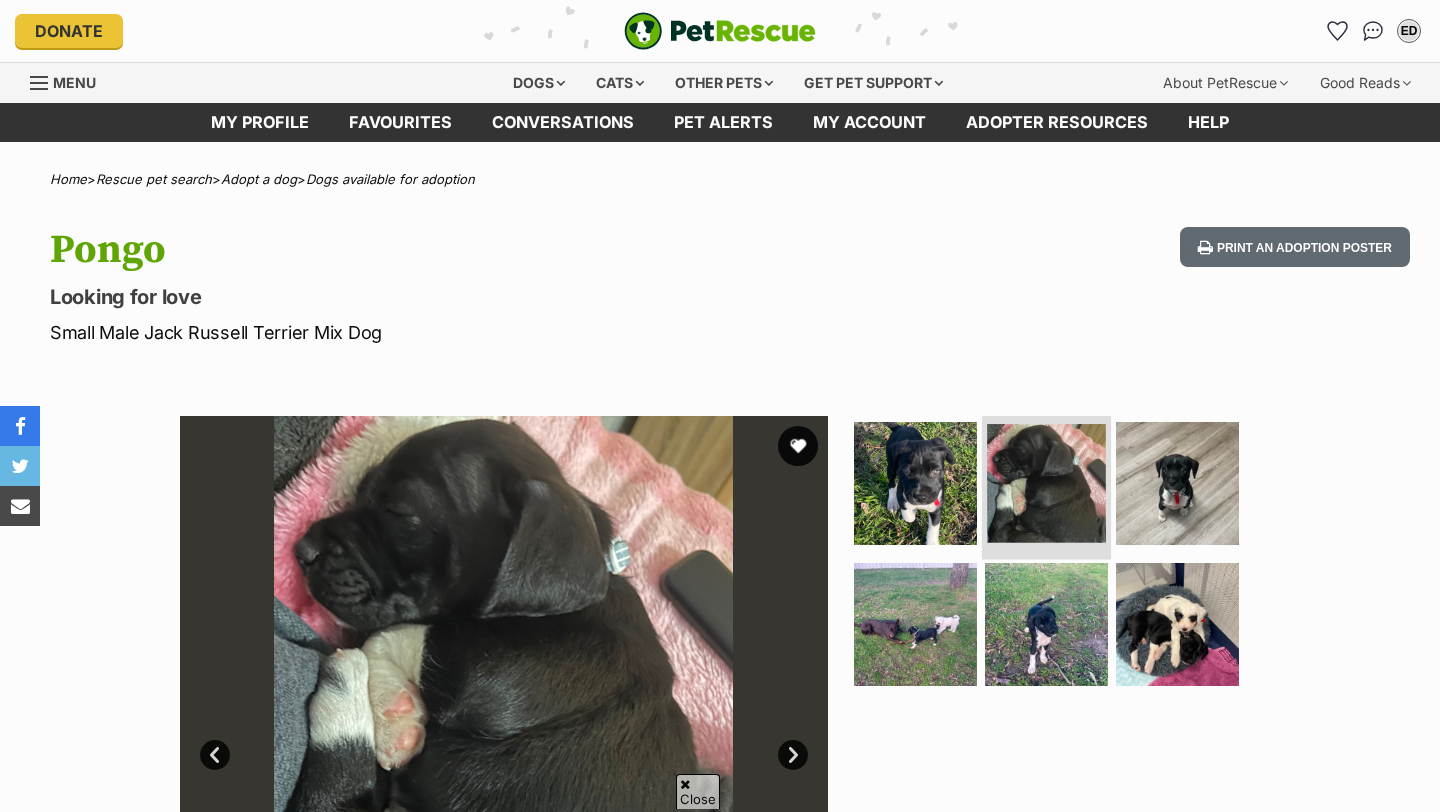 scroll, scrollTop: 289, scrollLeft: 0, axis: vertical 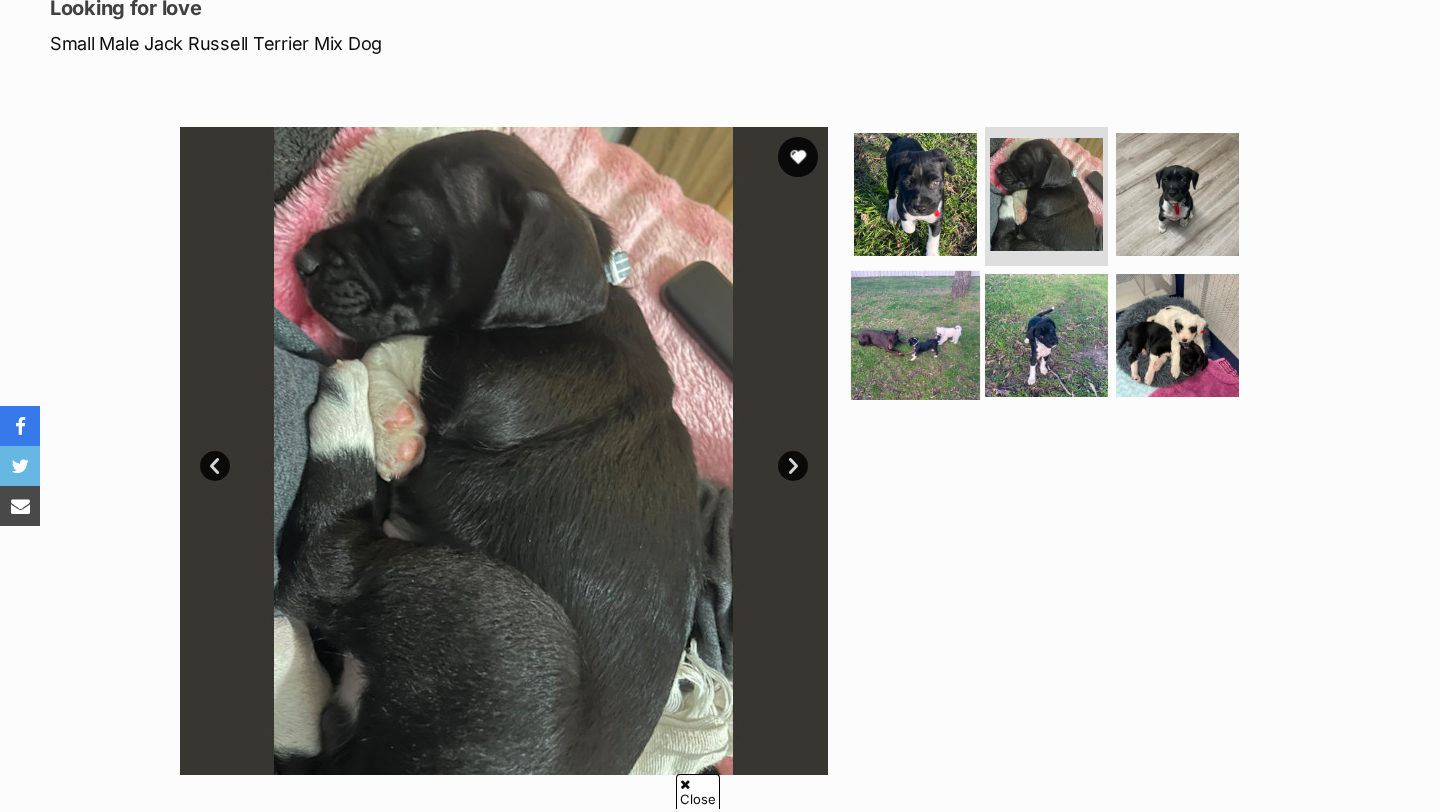 click at bounding box center [915, 335] 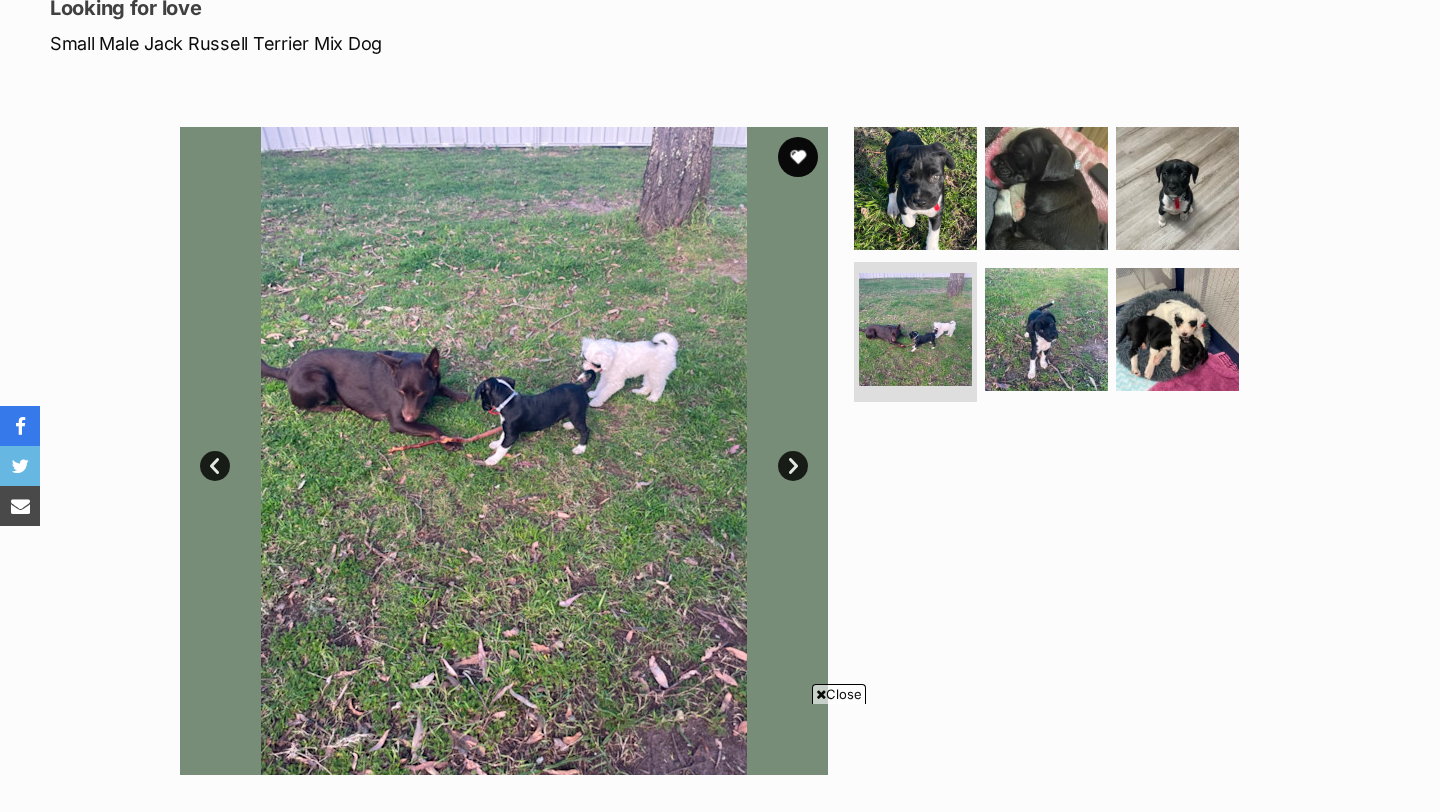scroll, scrollTop: 291, scrollLeft: 0, axis: vertical 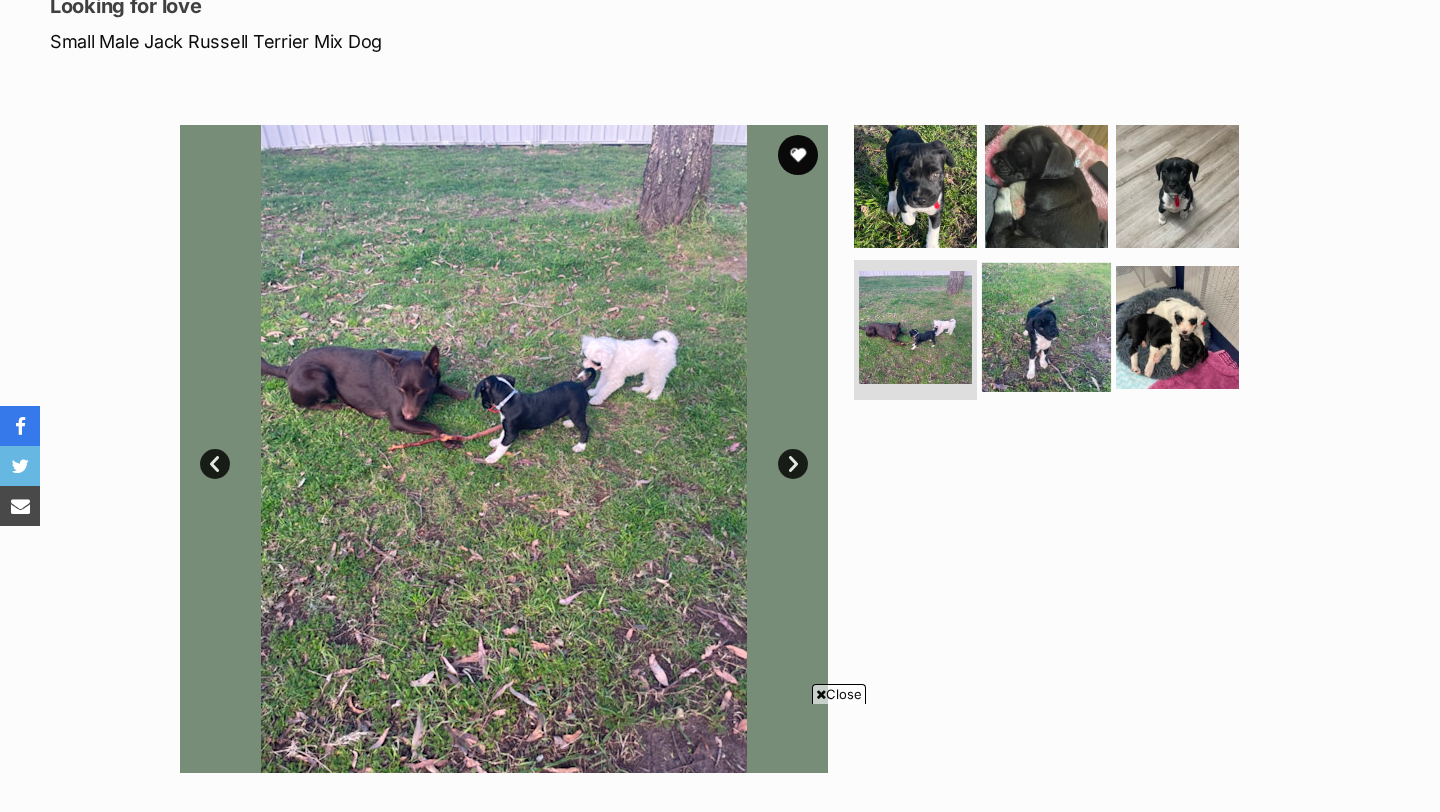click at bounding box center [1046, 327] 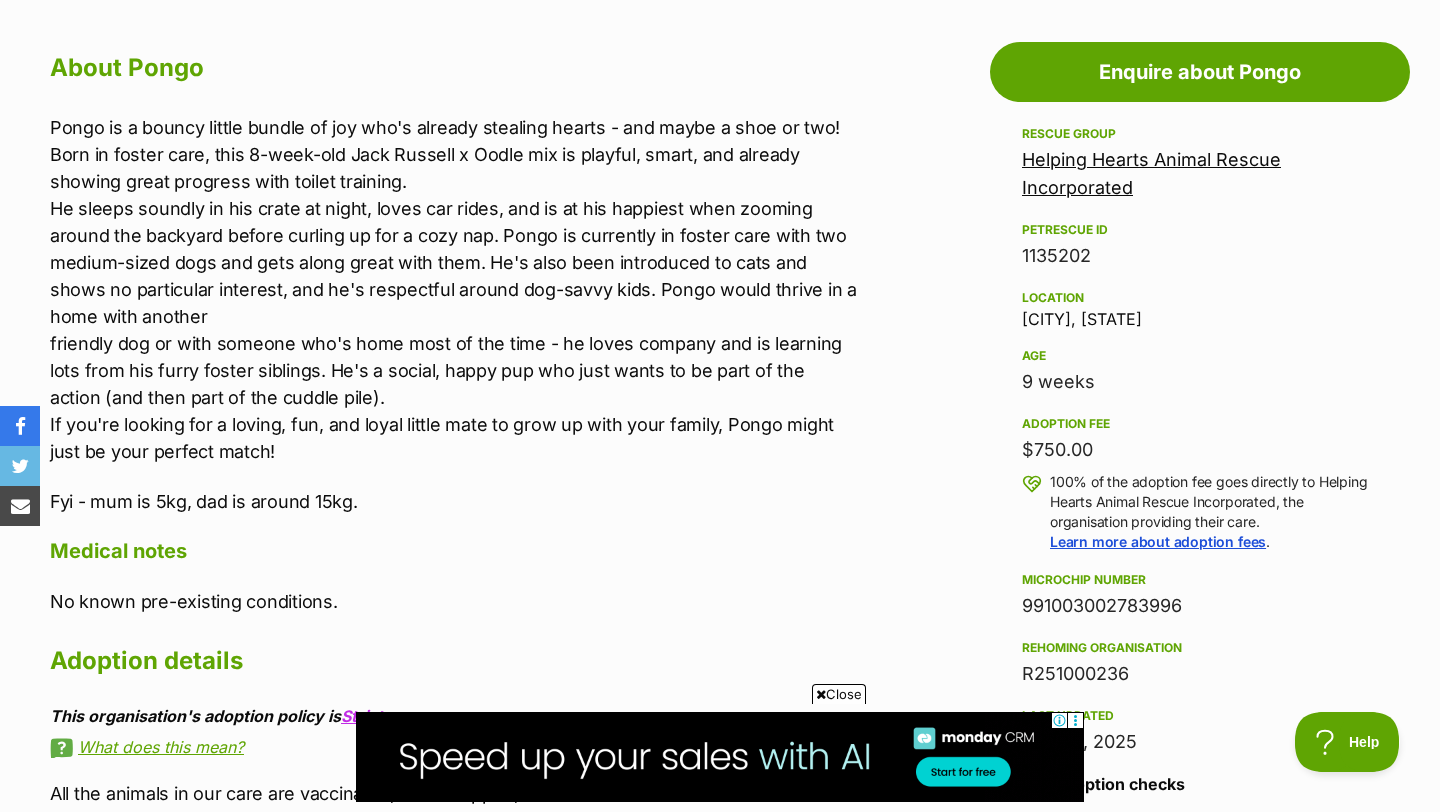 scroll, scrollTop: 0, scrollLeft: 0, axis: both 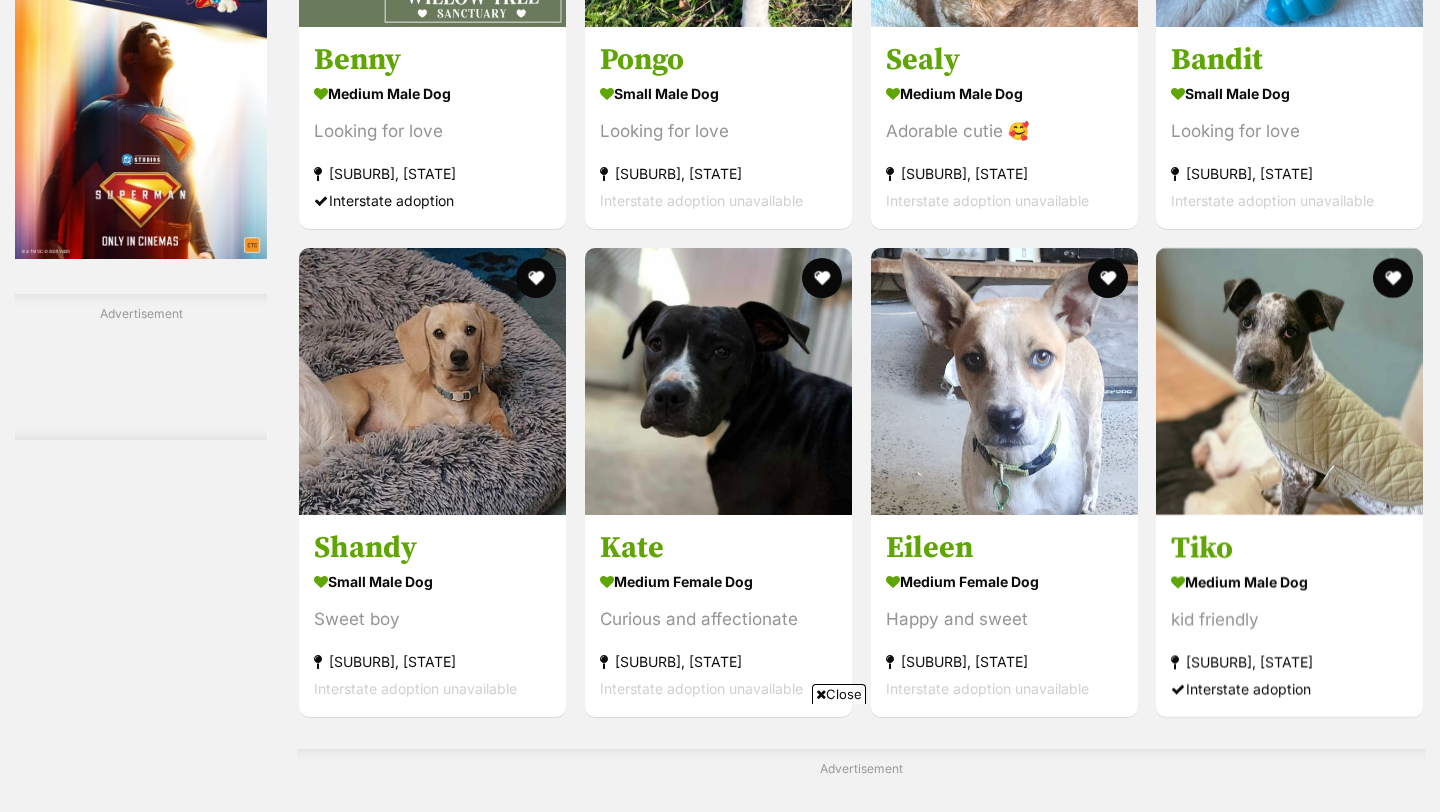 click on "Advertisement" at bounding box center [861, 822] 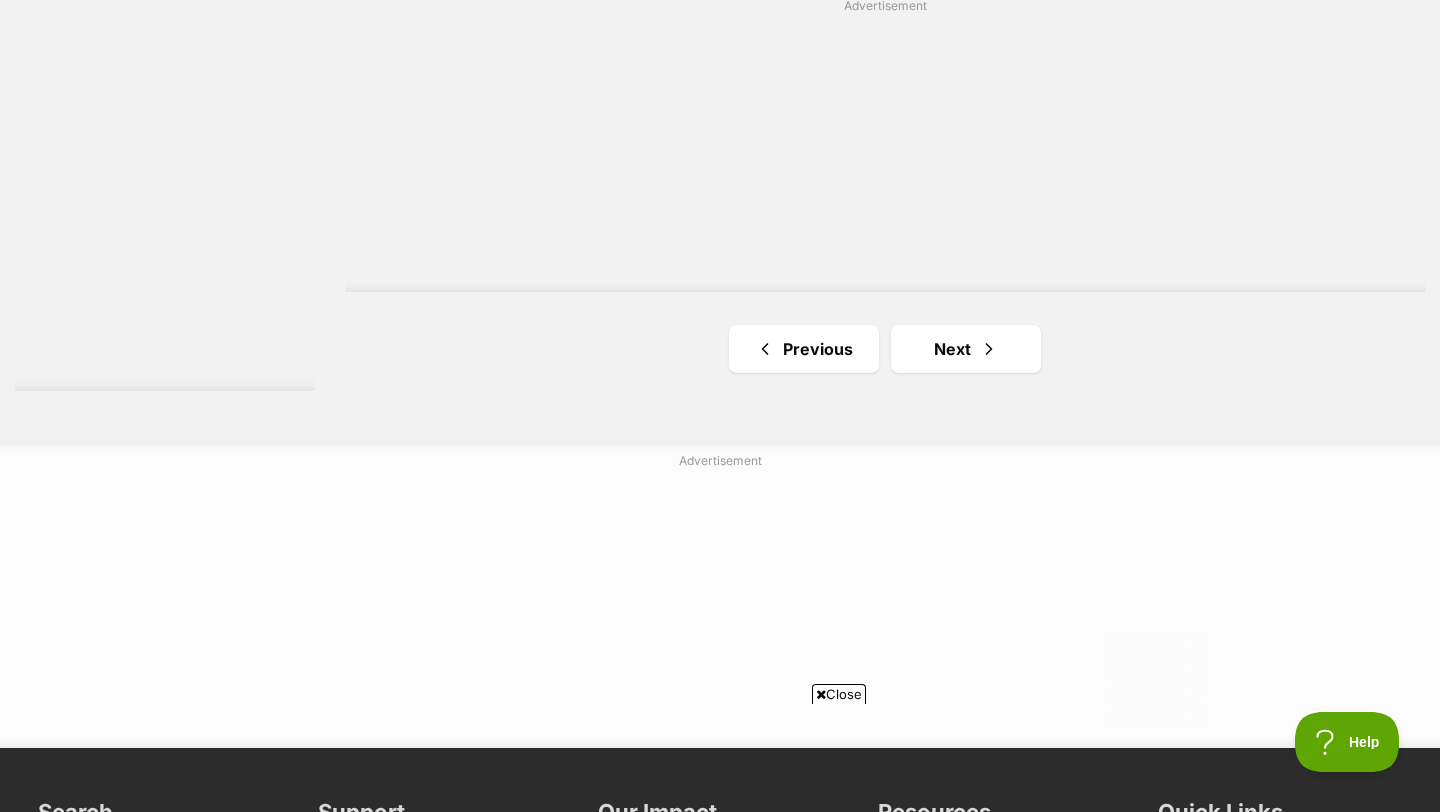 scroll, scrollTop: 3497, scrollLeft: 0, axis: vertical 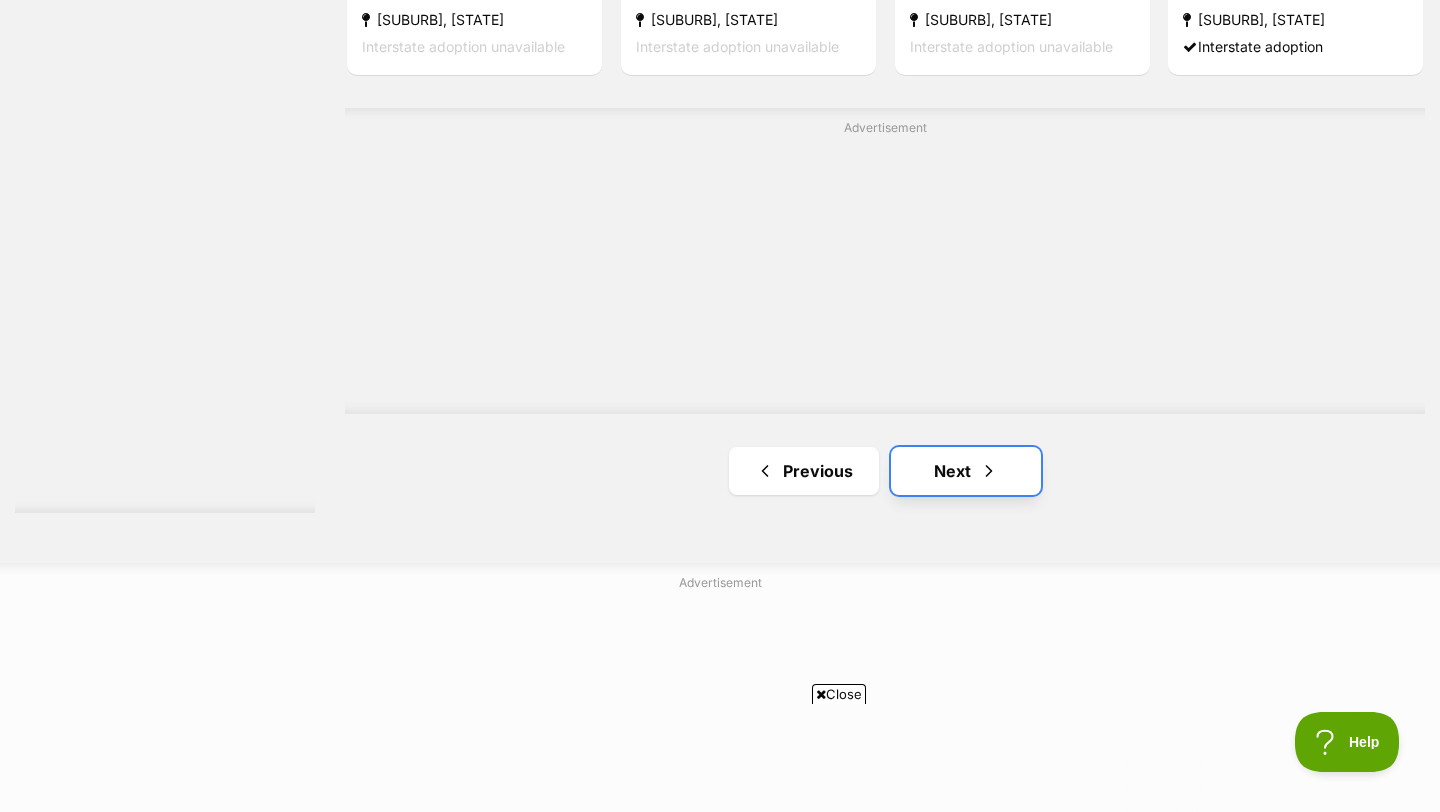 click on "Next" at bounding box center [966, 471] 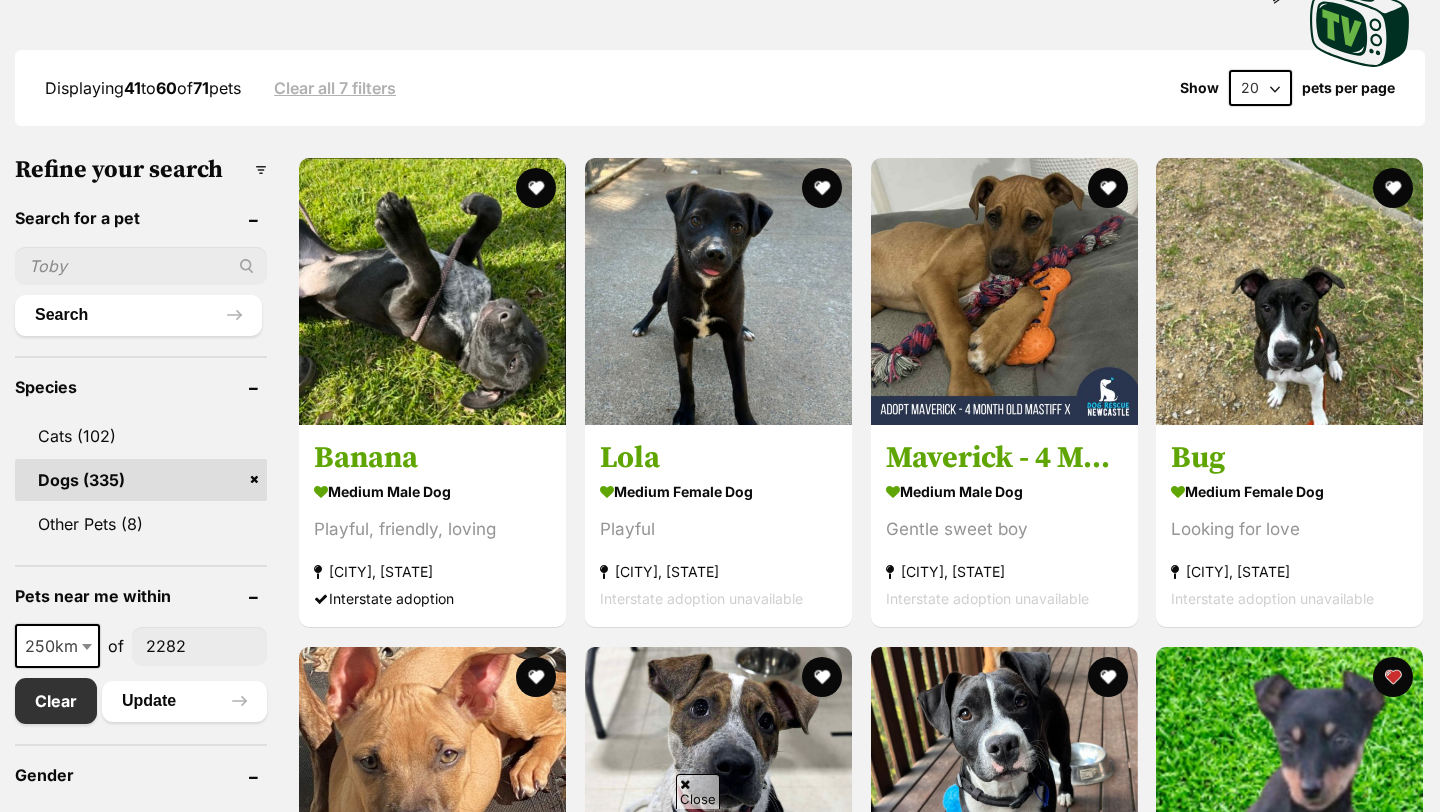scroll, scrollTop: 1039, scrollLeft: 0, axis: vertical 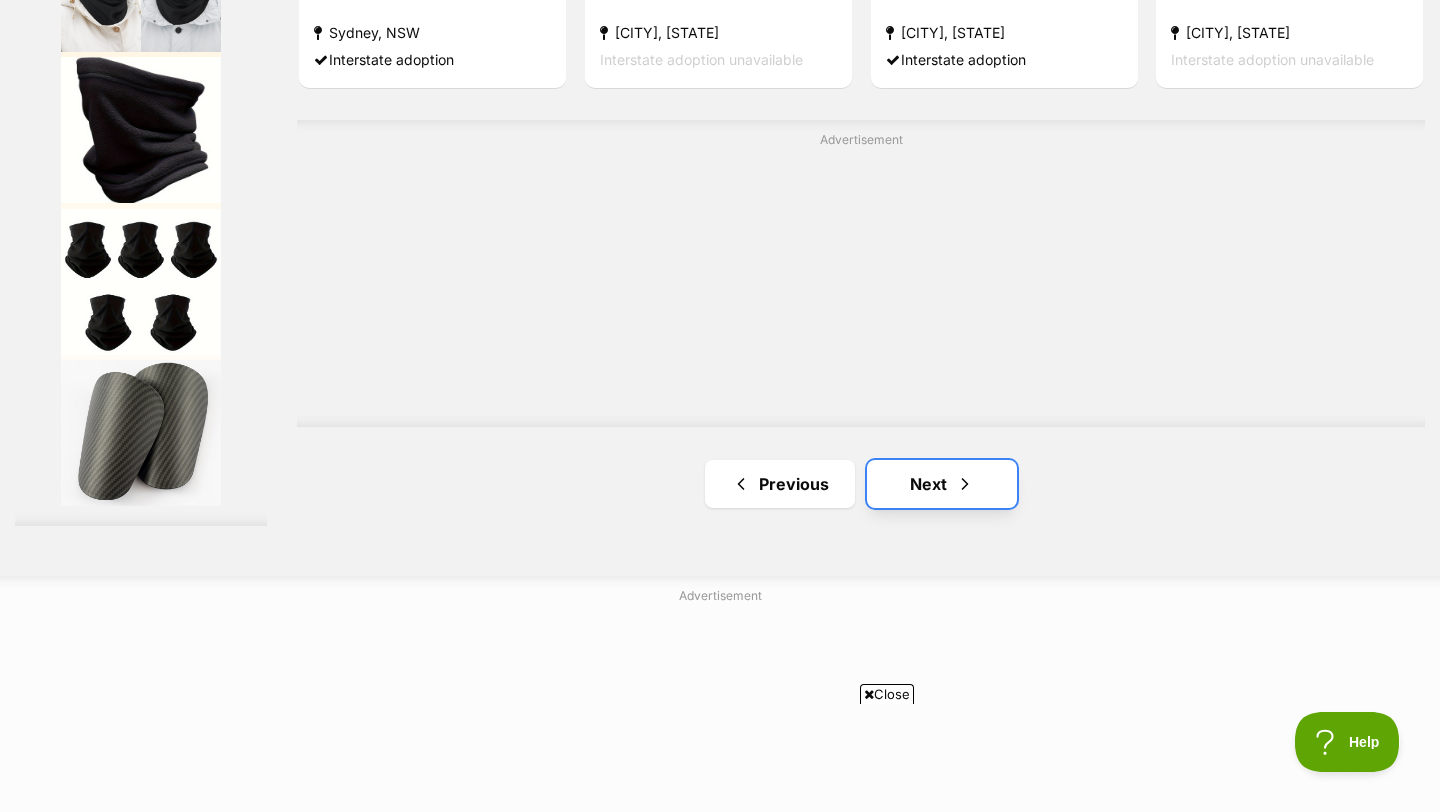 click on "Next" at bounding box center [942, 484] 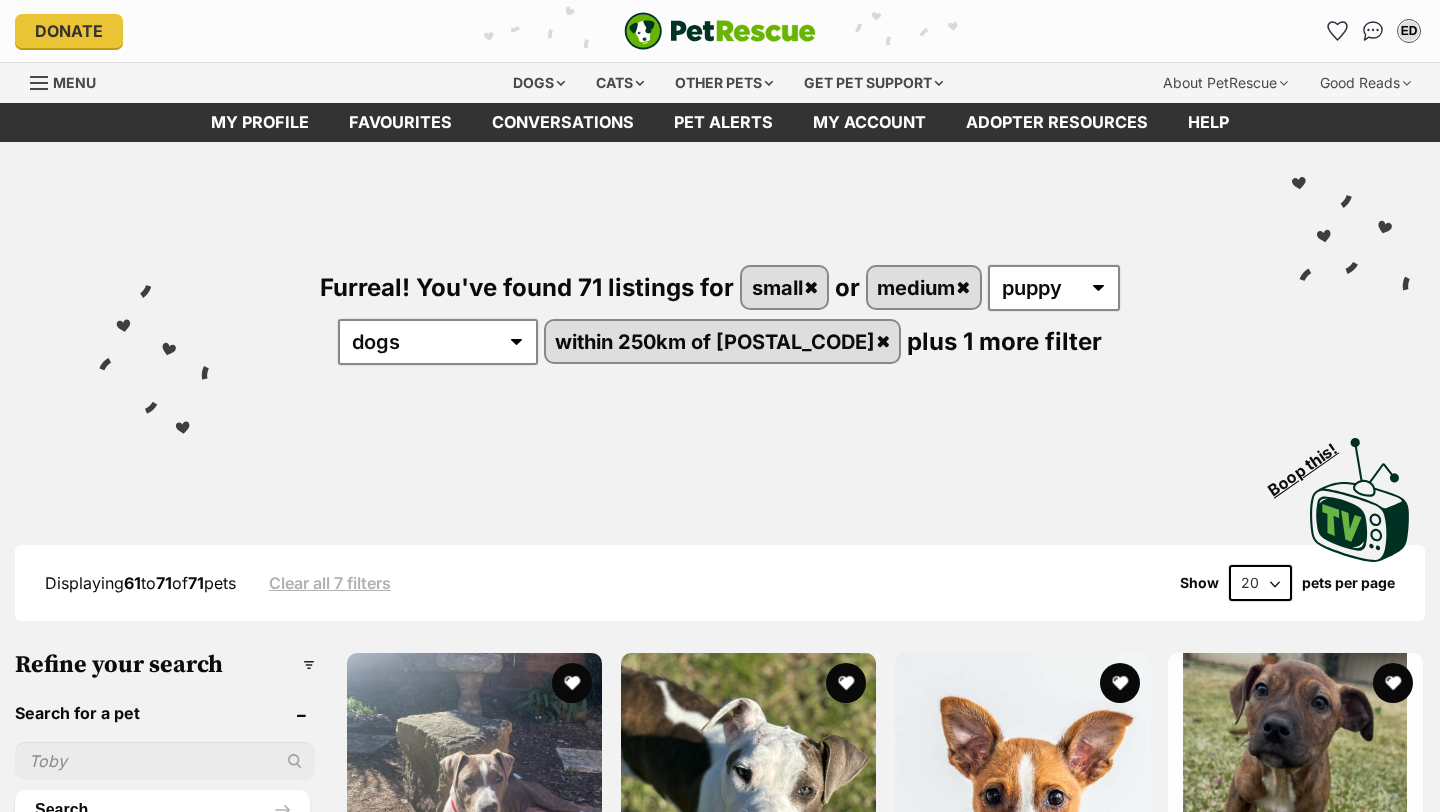 scroll, scrollTop: 0, scrollLeft: 0, axis: both 